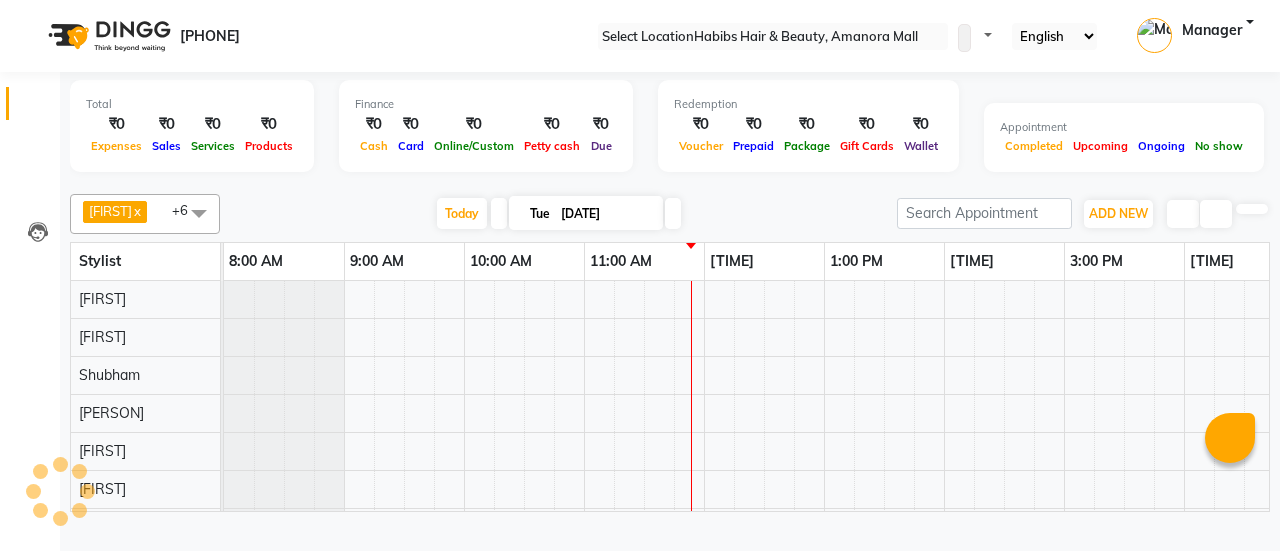 scroll, scrollTop: 0, scrollLeft: 0, axis: both 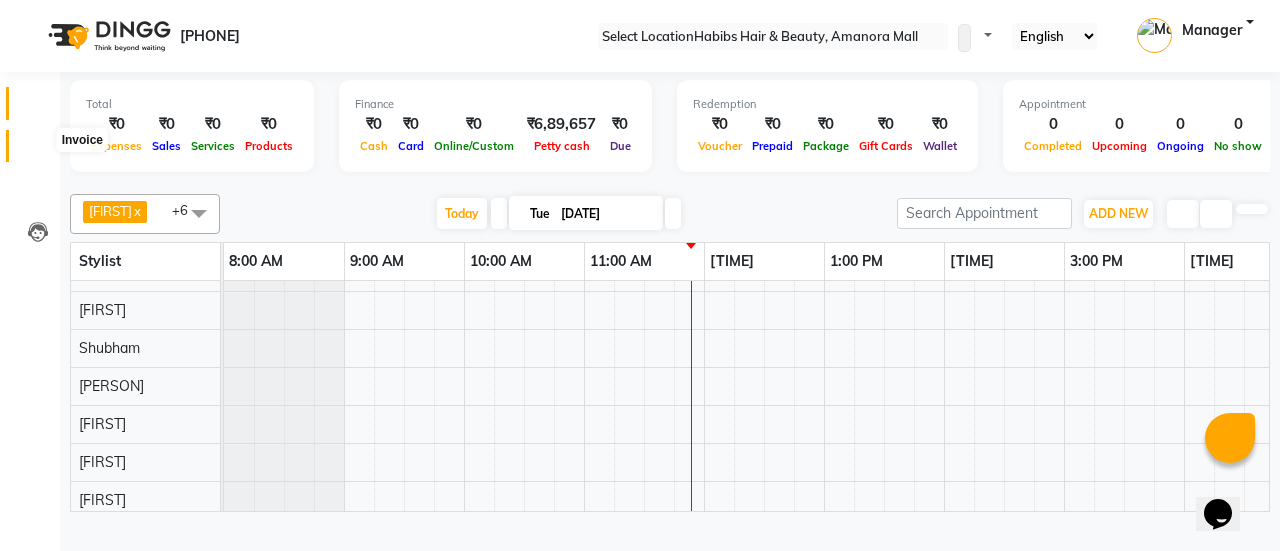 click at bounding box center (38, 151) 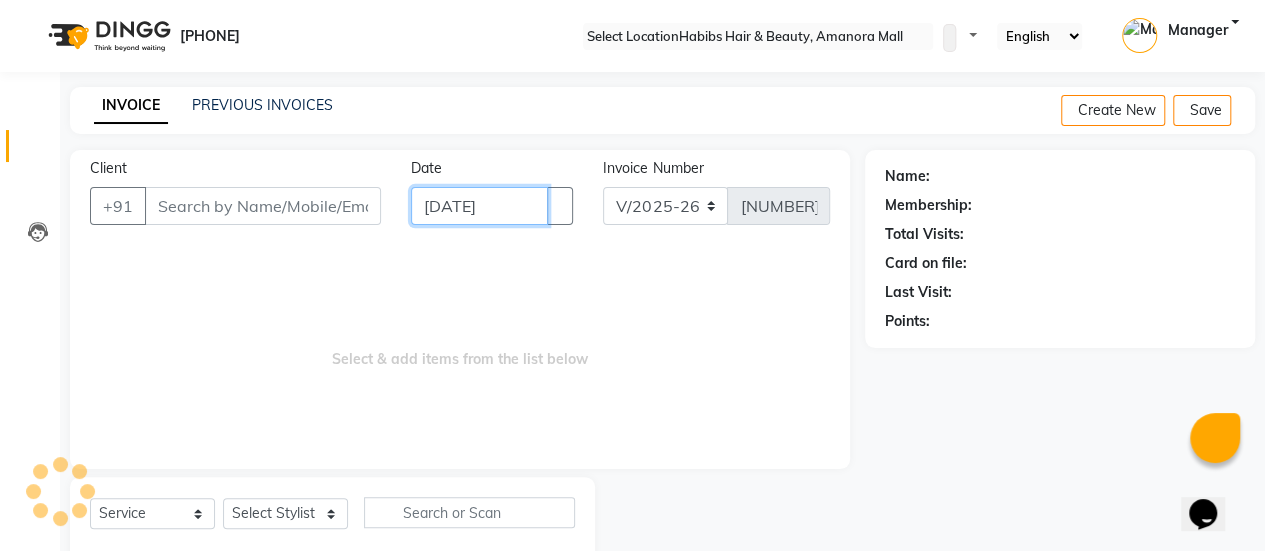 click on "[DATE]" at bounding box center (480, 206) 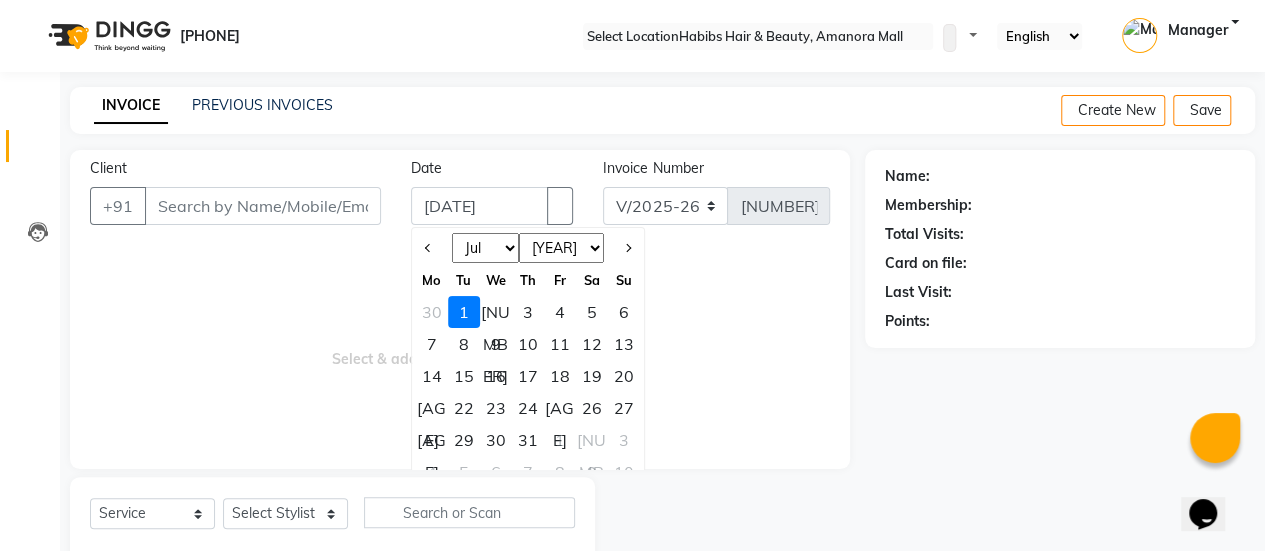 click on "Jan Feb Mar Apr May Jun Jul Aug Sep Oct Nov Dec" at bounding box center (485, 248) 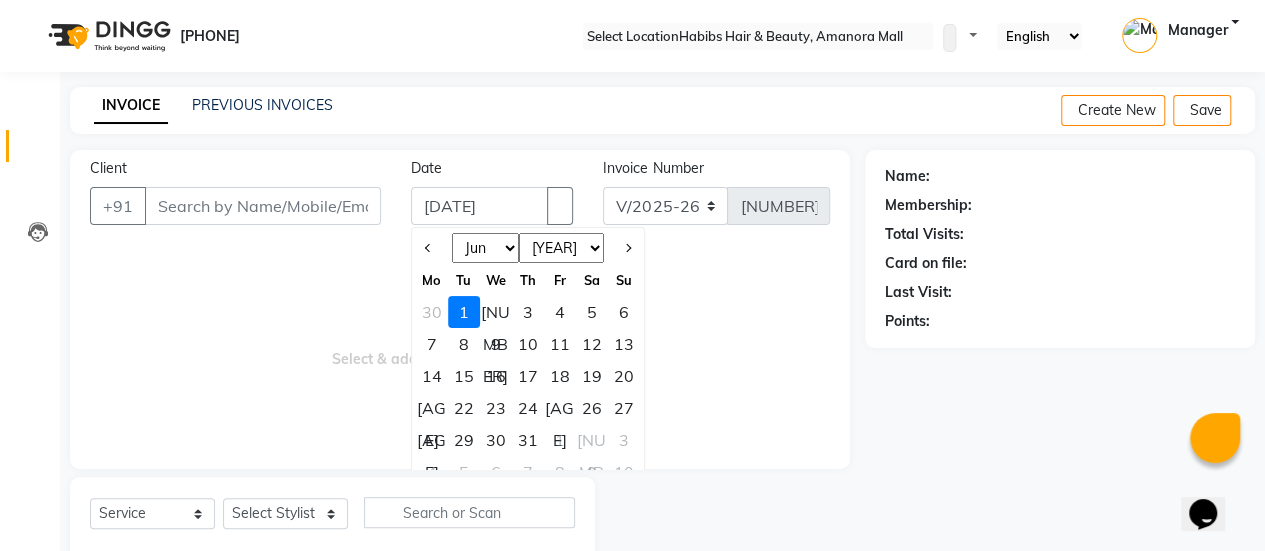 click on "Jan Feb Mar Apr May Jun Jul Aug Sep Oct Nov Dec" at bounding box center (485, 248) 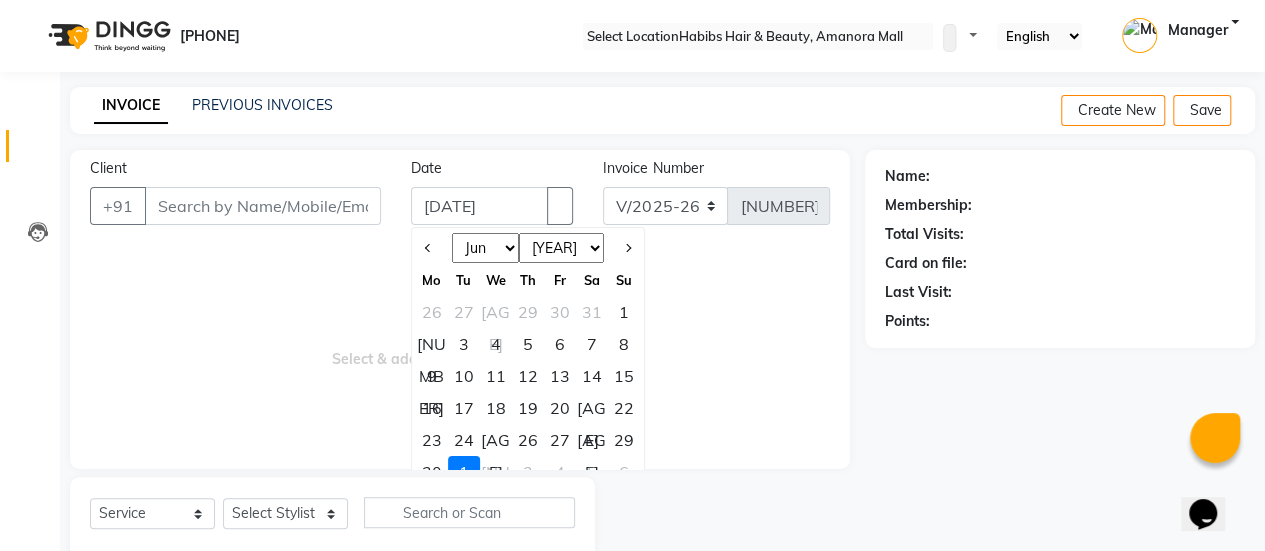 scroll, scrollTop: 49, scrollLeft: 0, axis: vertical 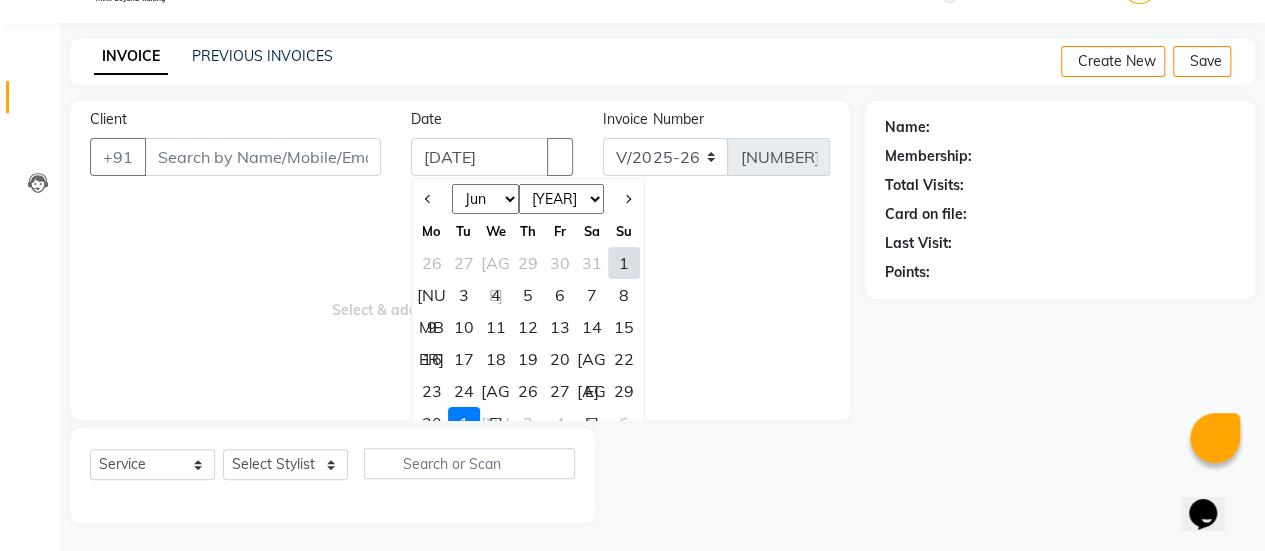 click on "30" at bounding box center (432, 423) 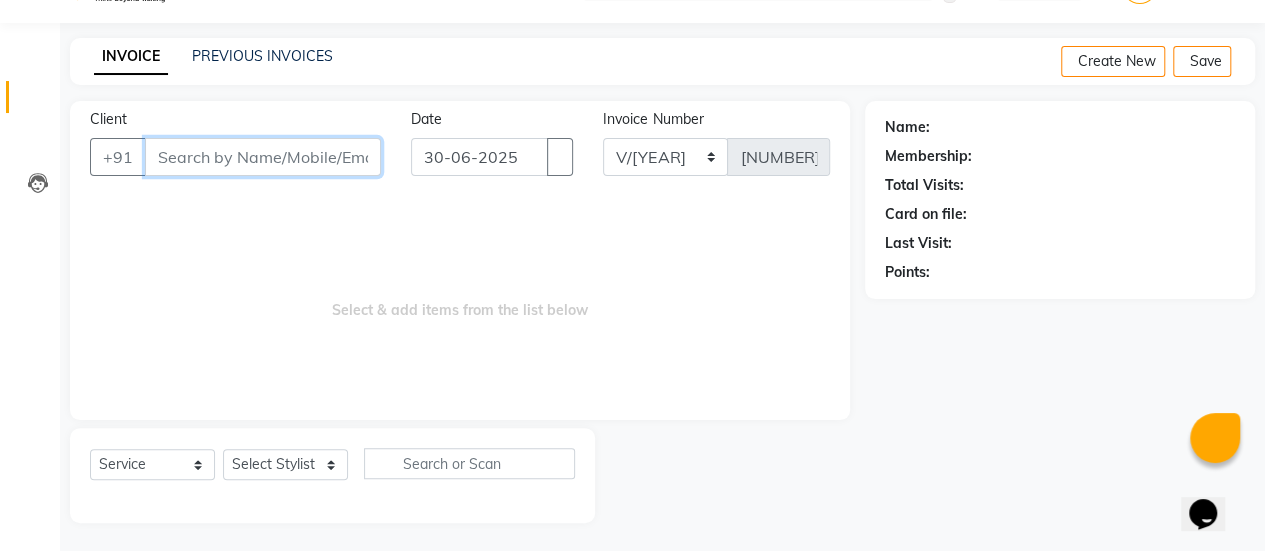 click on "Client" at bounding box center [263, 157] 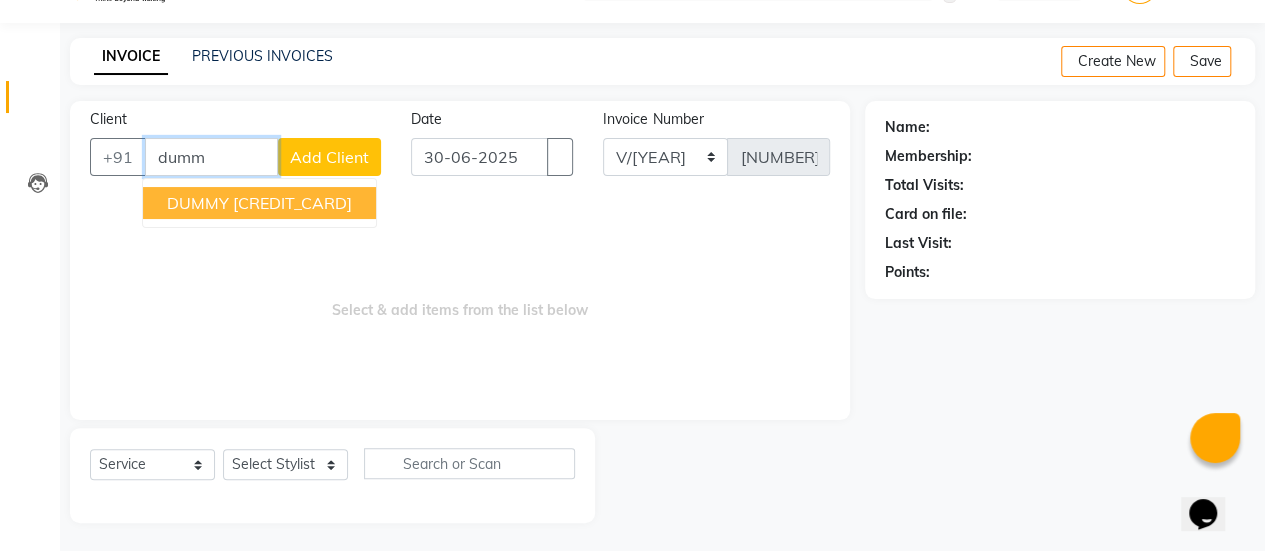 click on "[CREDIT_CARD]" at bounding box center [292, 203] 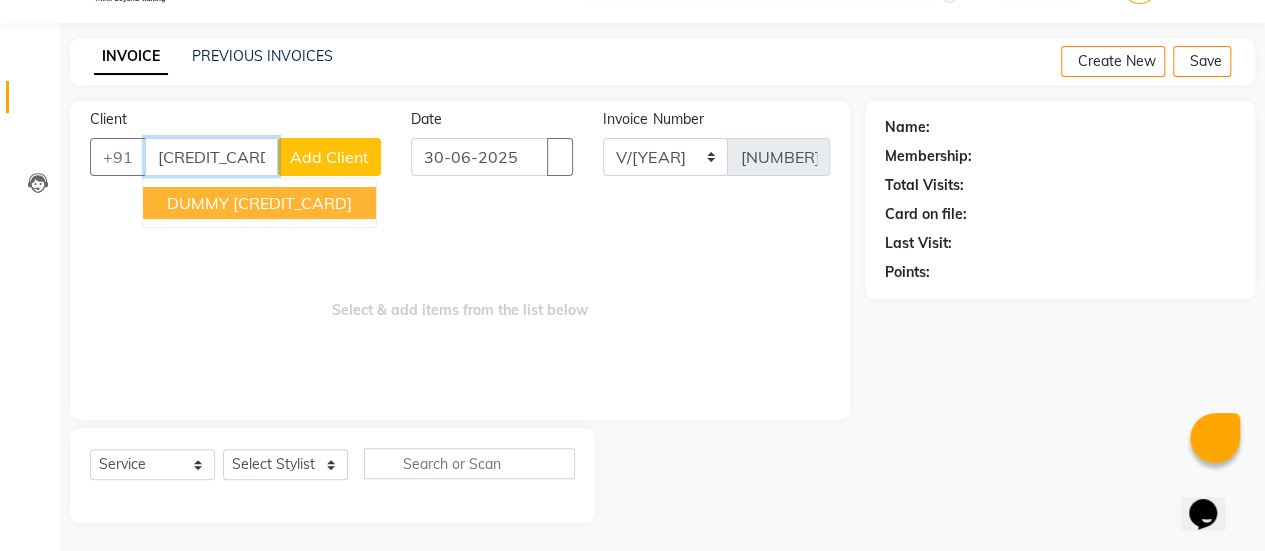 type on "[CREDIT_CARD]" 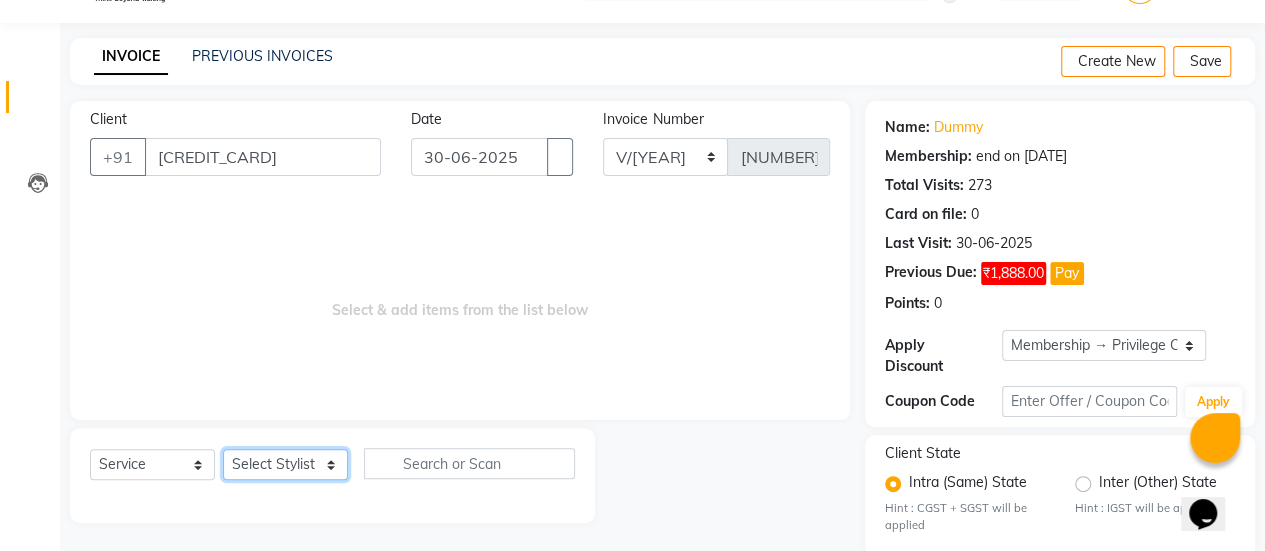 click on "Select Stylist Ankush ASAD Bhagavantu Bhagyashree Gazala JYOTI kasif krushna KRUSHNA Manager mohini Musarik POOJA Prajakta Ravi Rehman Shraddha Shubham" at bounding box center [285, 464] 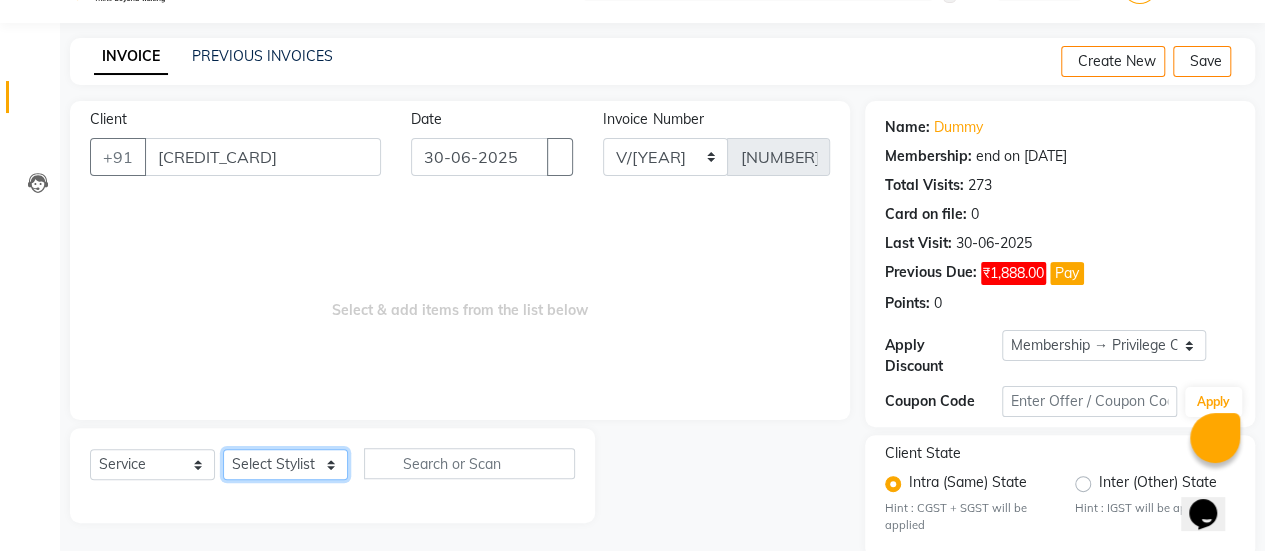 select on "78237" 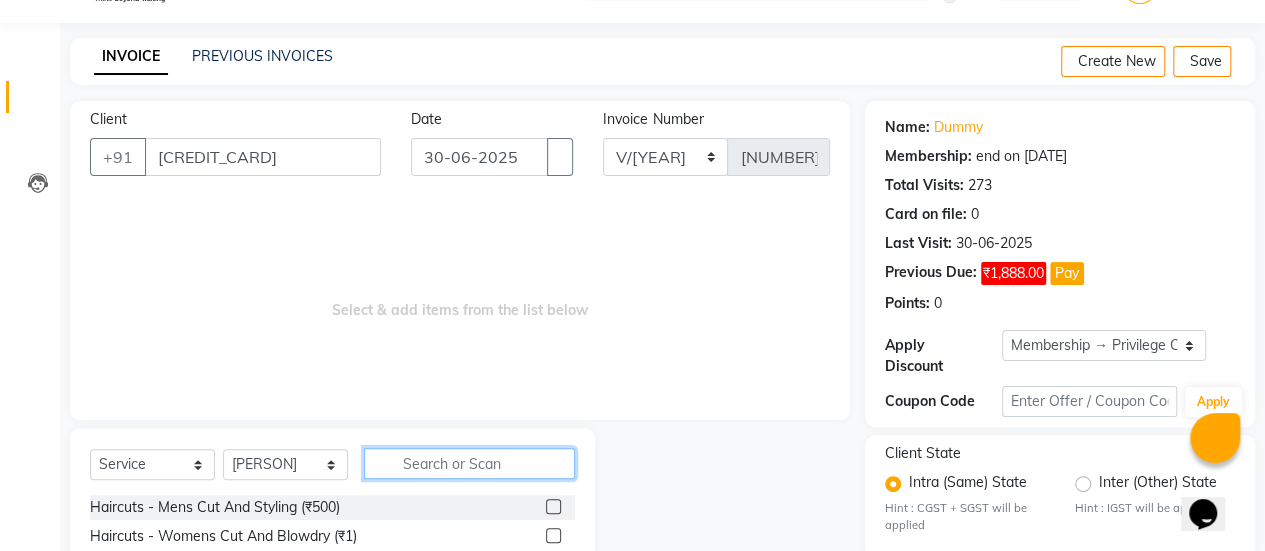 click at bounding box center (469, 463) 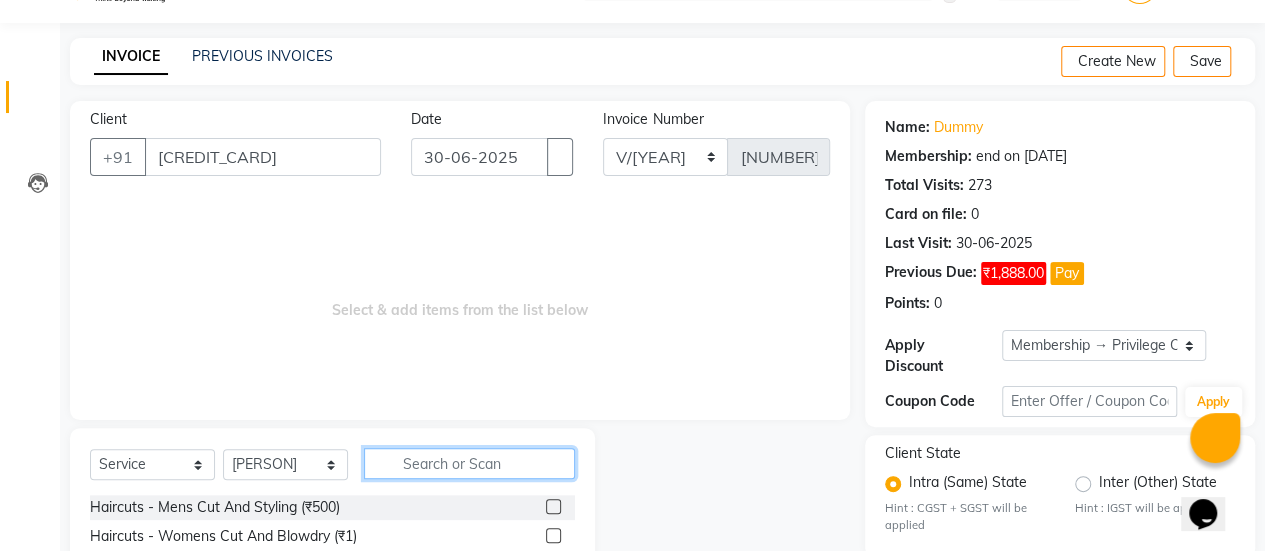 scroll, scrollTop: 191, scrollLeft: 0, axis: vertical 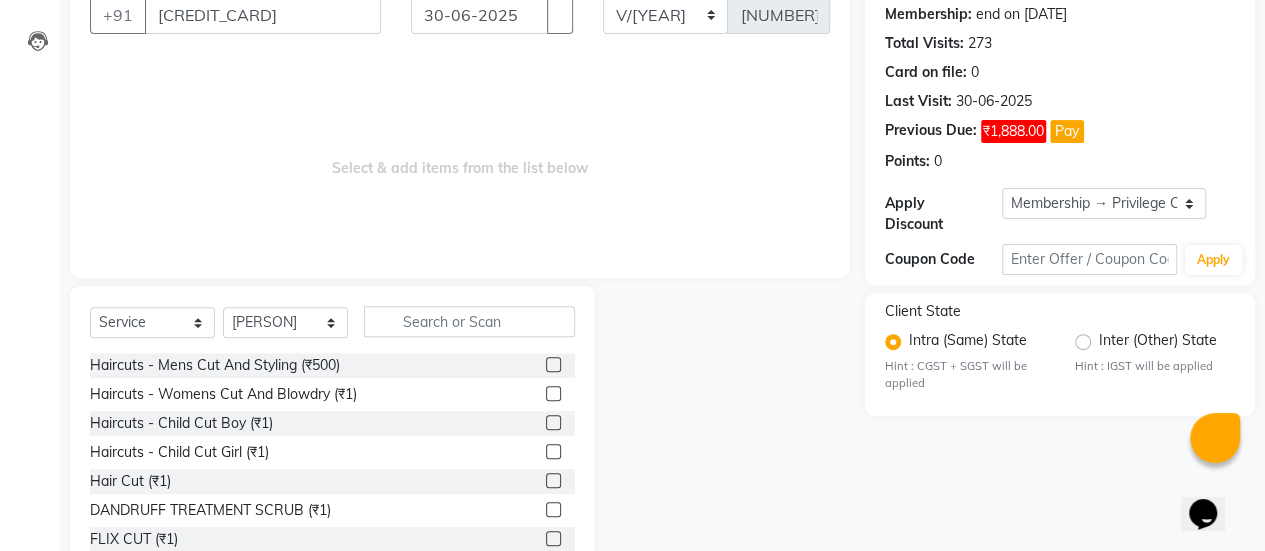 click at bounding box center [553, 364] 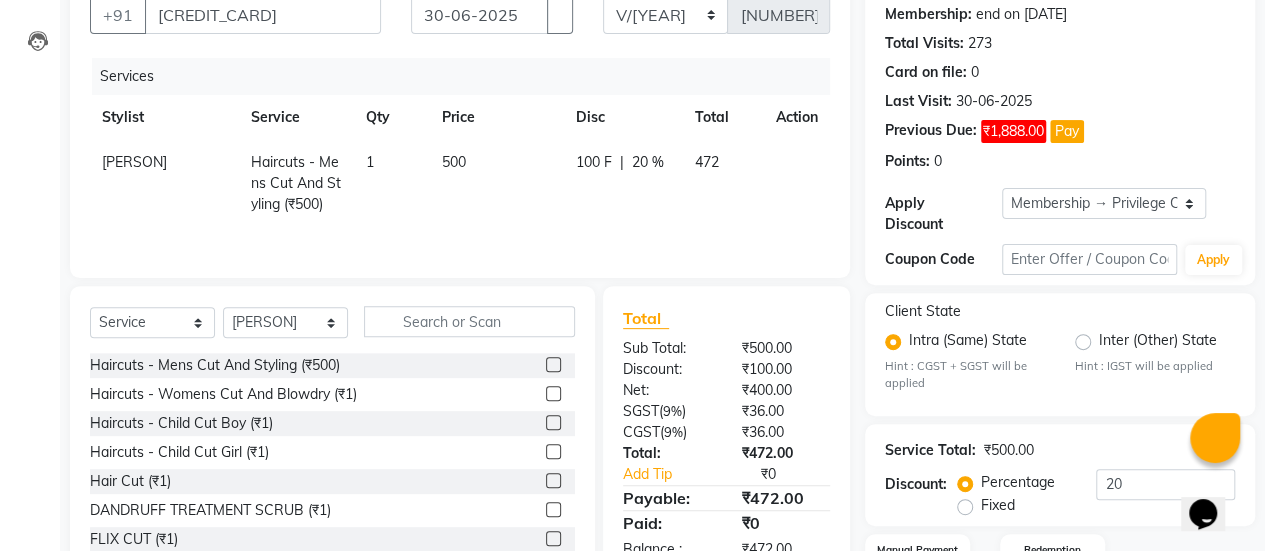 click on "500" at bounding box center [134, 162] 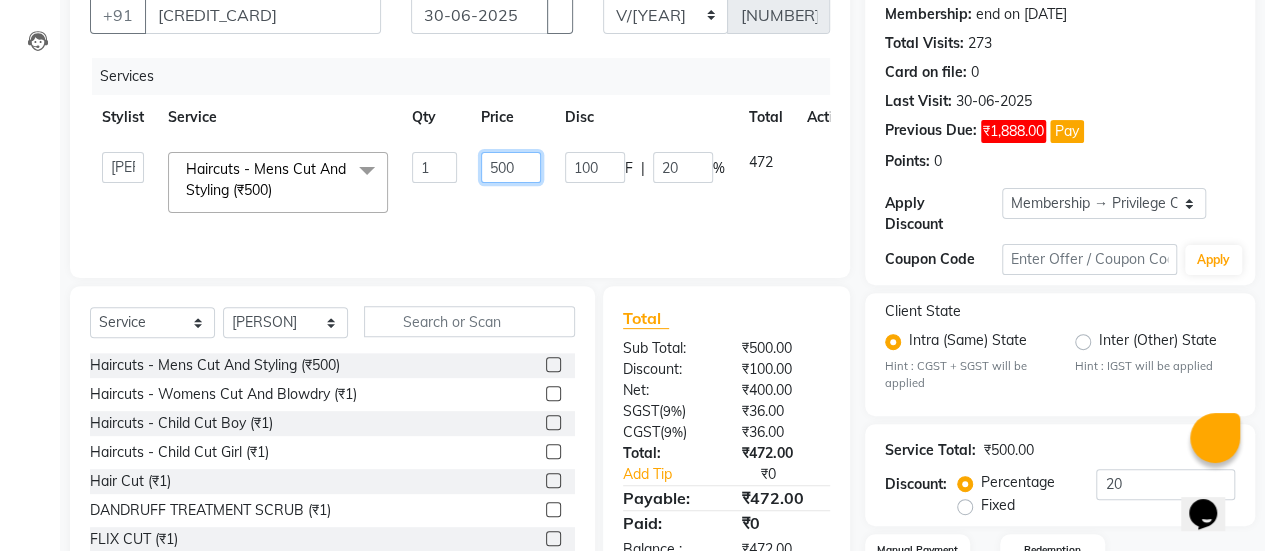 click on "500" at bounding box center (434, 167) 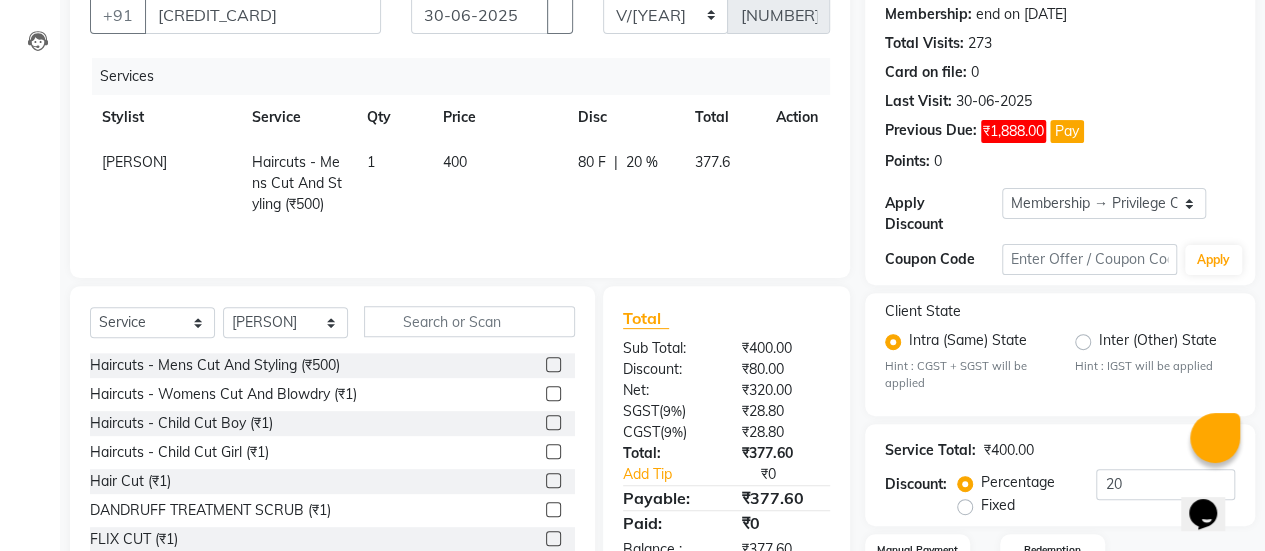 click on "Services Stylist Service Qty Price Disc Total Action Bhagavantu Haircuts - Mens Cut And Styling (₹500) 1 400 80 F | 20 % 377.6" at bounding box center (460, 158) 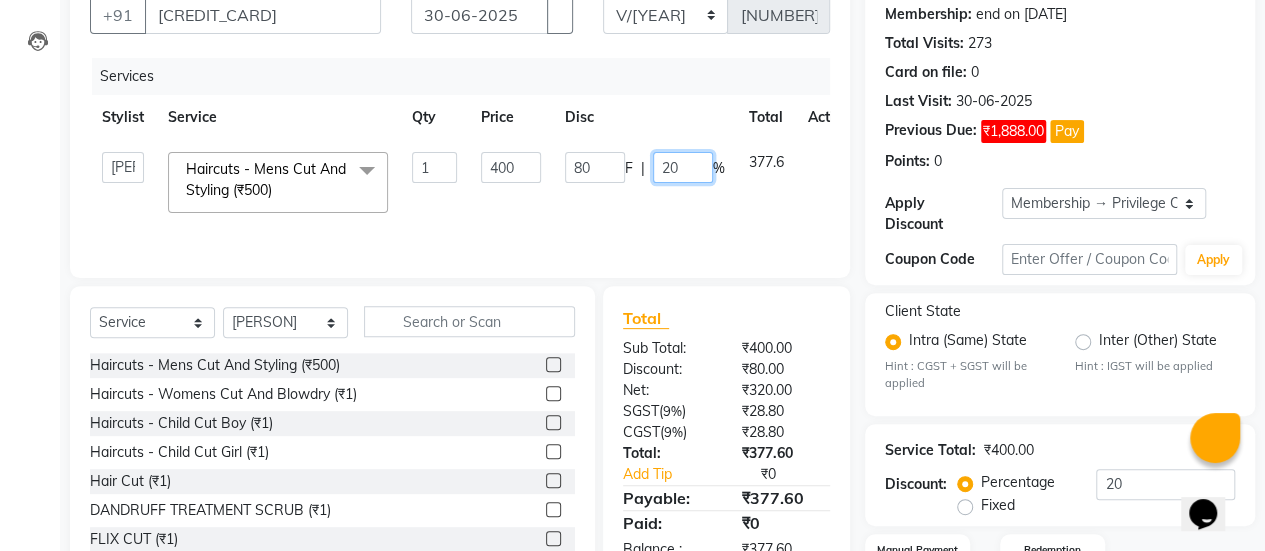 click on "20" at bounding box center (683, 167) 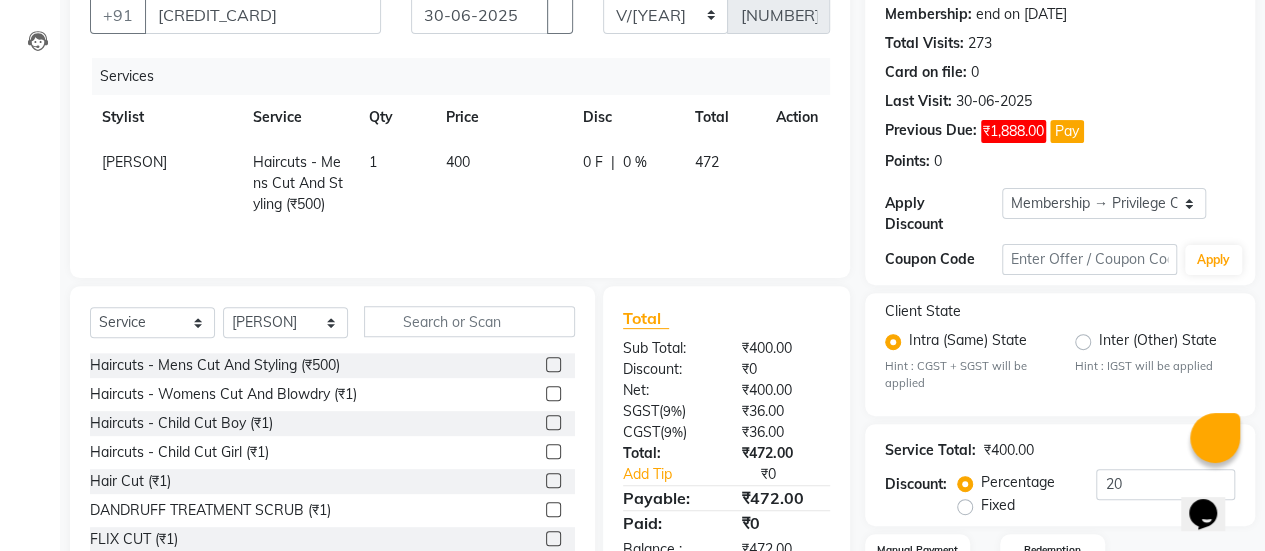 click on "0 F | 0 %" at bounding box center (627, 183) 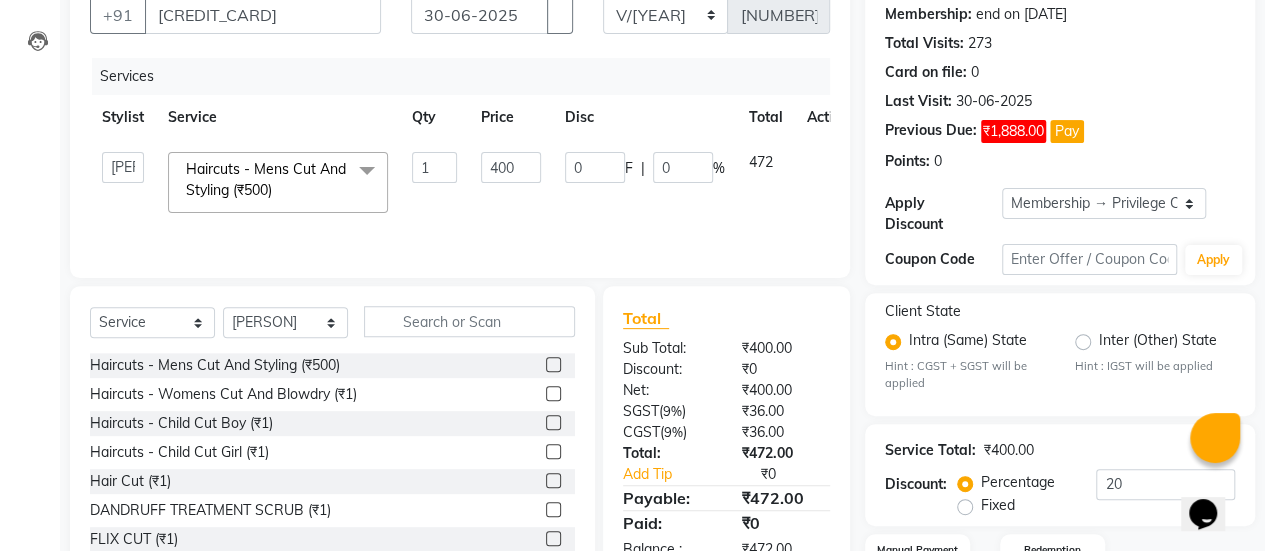 scroll, scrollTop: 340, scrollLeft: 0, axis: vertical 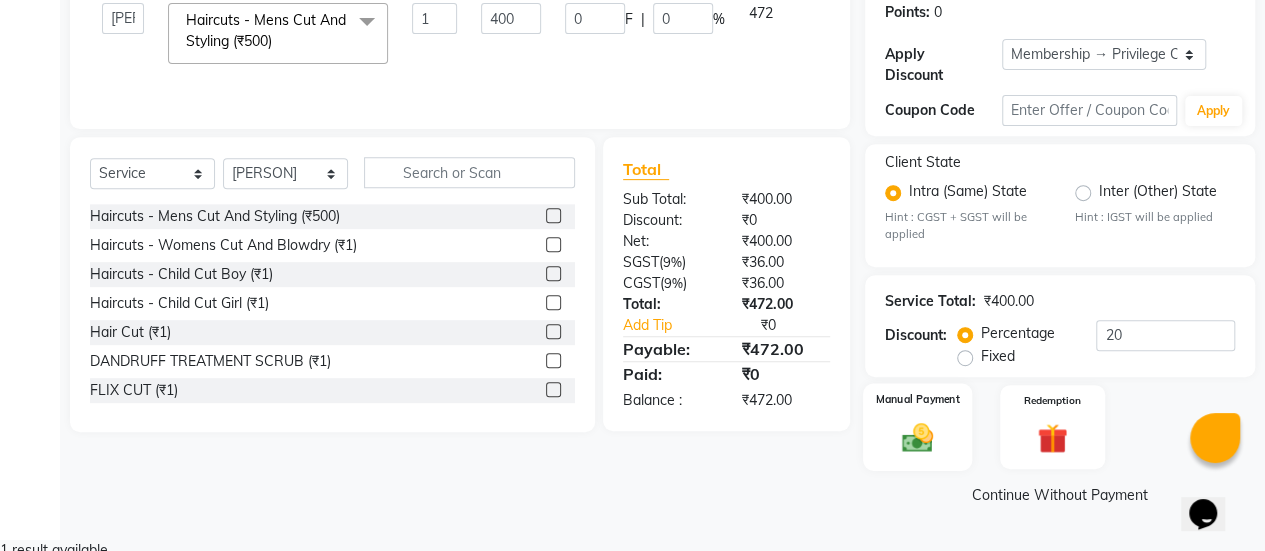 click on "Manual Payment" at bounding box center (917, 427) 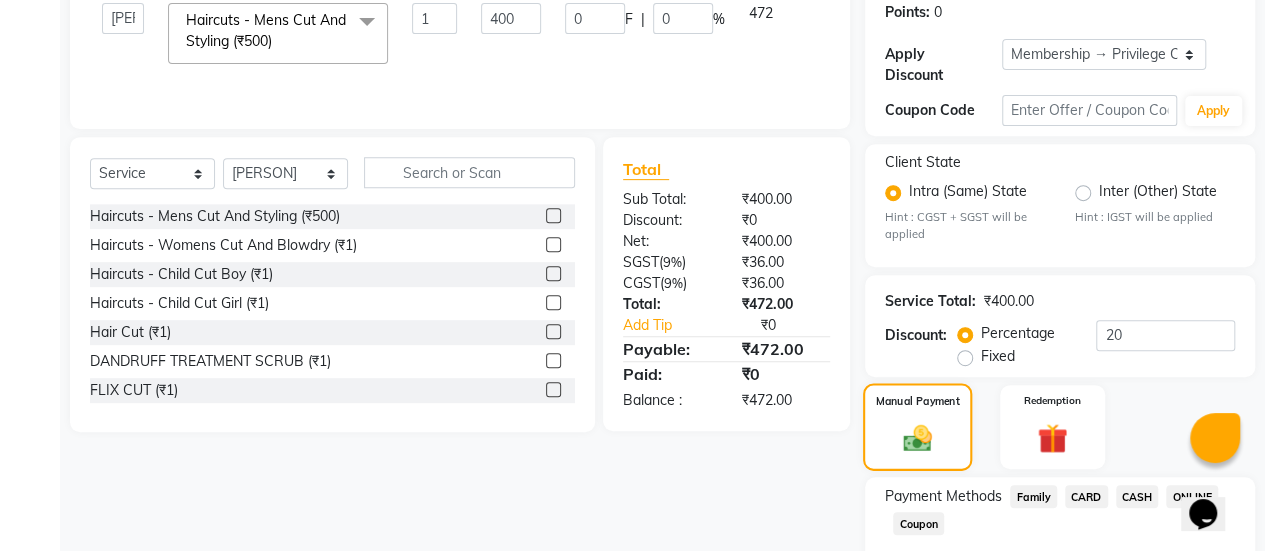 scroll, scrollTop: 468, scrollLeft: 0, axis: vertical 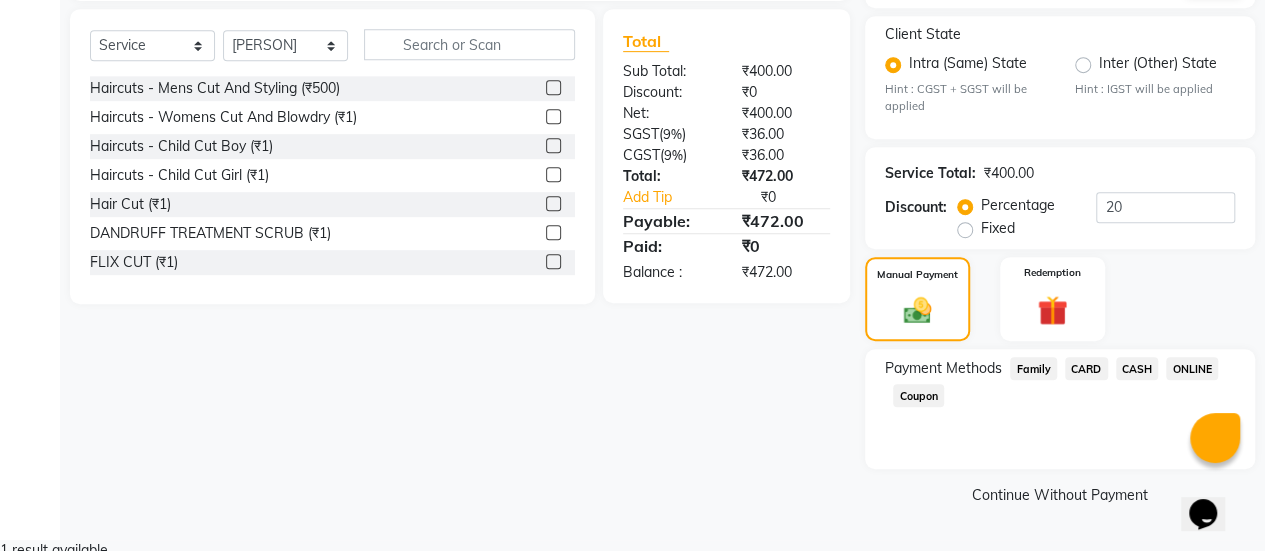 click on "ONLINE" at bounding box center (1033, 368) 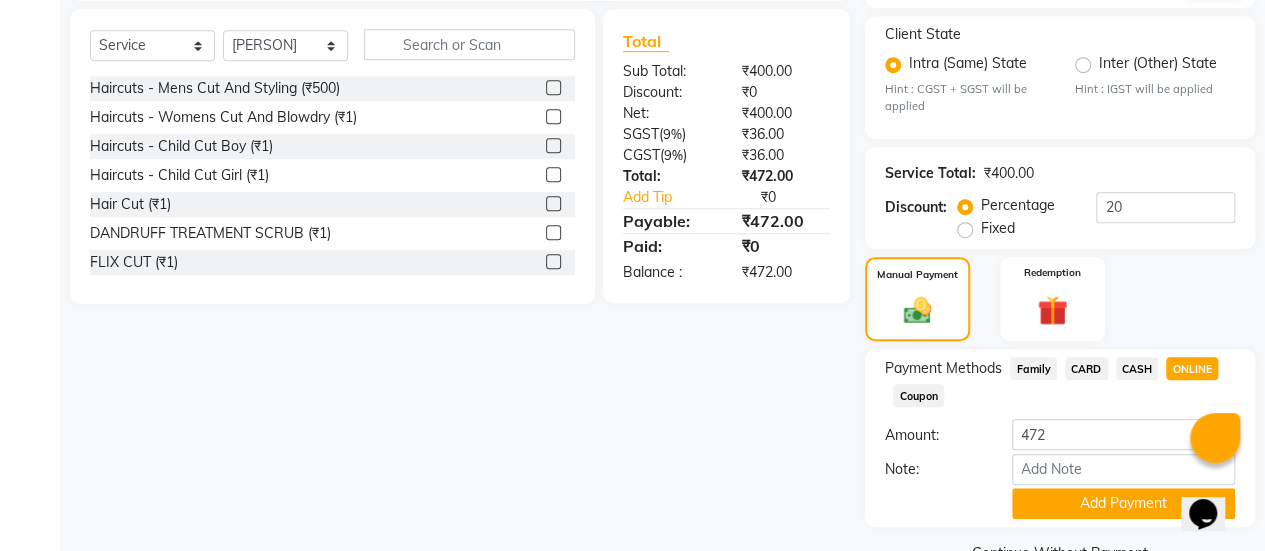 scroll, scrollTop: 524, scrollLeft: 0, axis: vertical 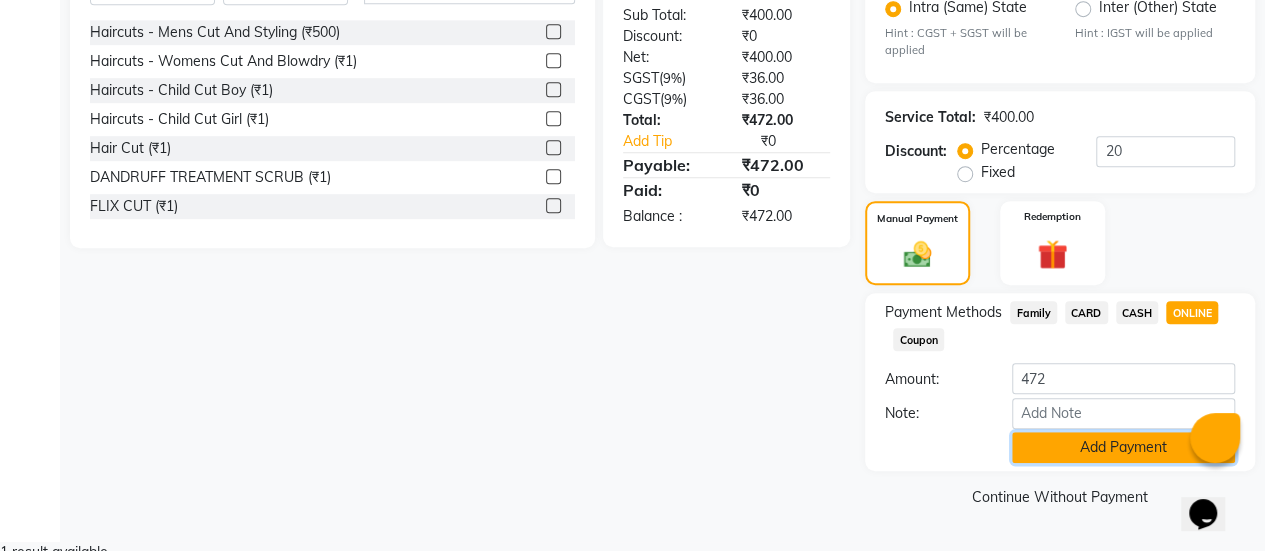 click on "Add Payment" at bounding box center (1123, 447) 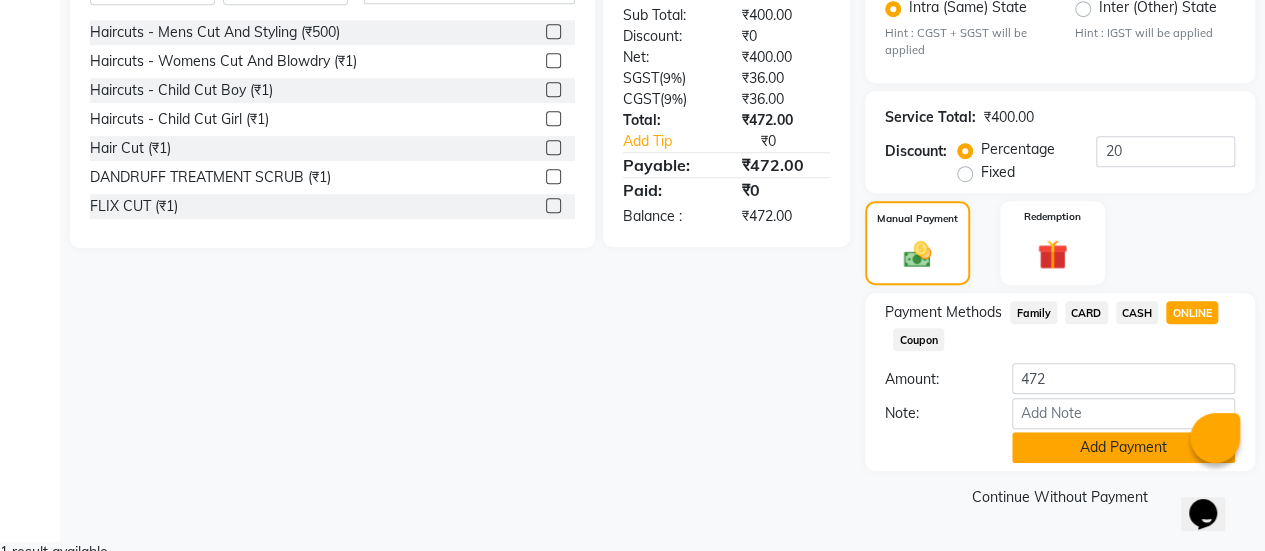 scroll, scrollTop: 579, scrollLeft: 0, axis: vertical 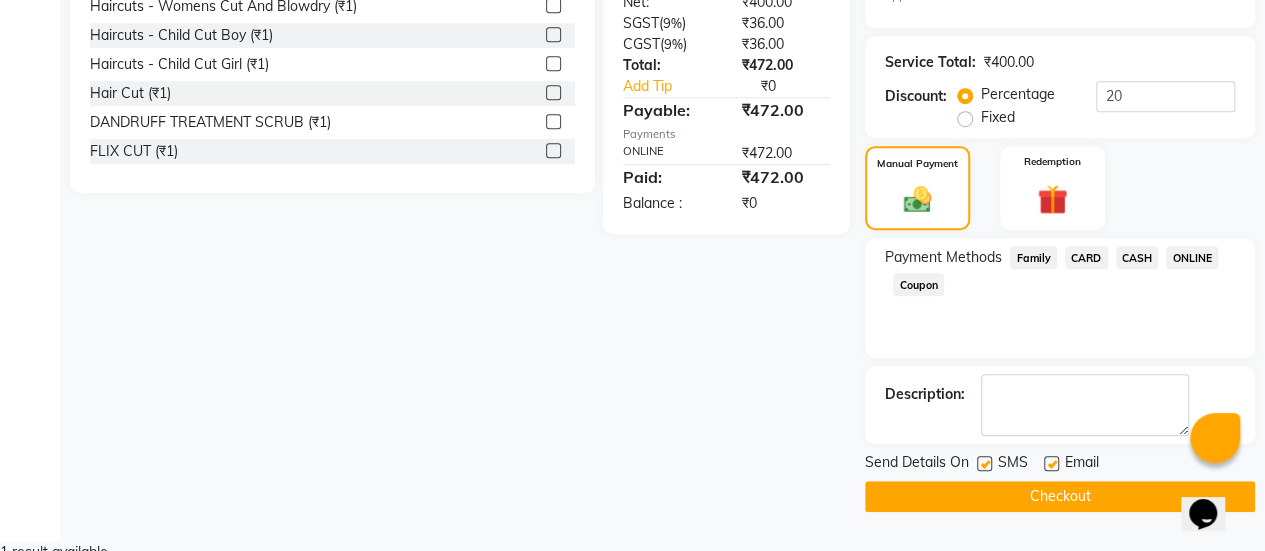 click at bounding box center [1051, 463] 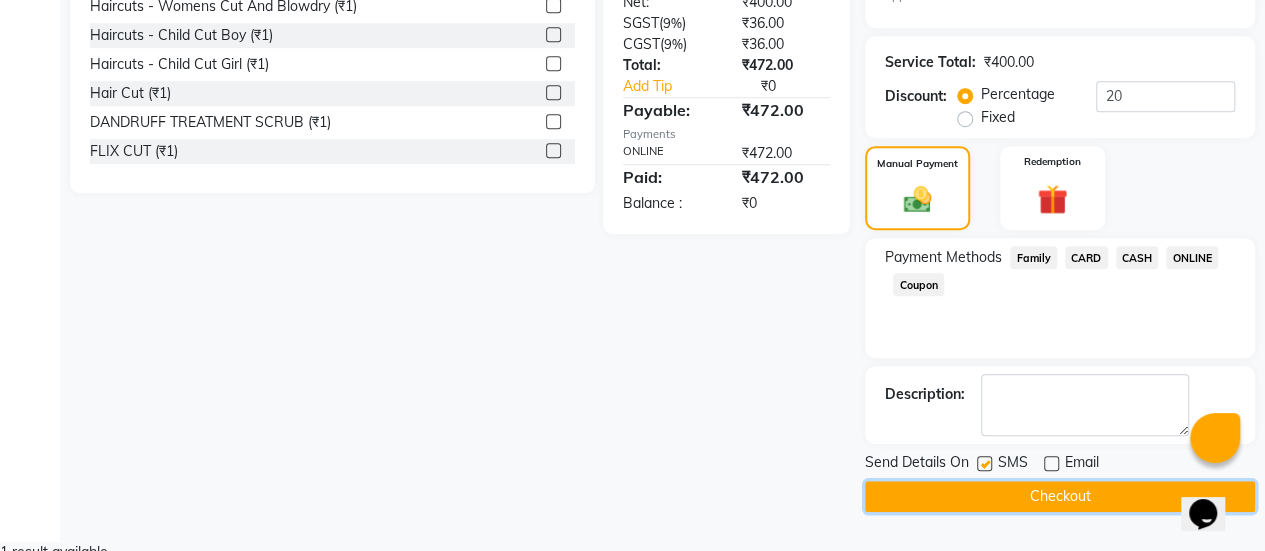click on "Checkout" at bounding box center (1060, 496) 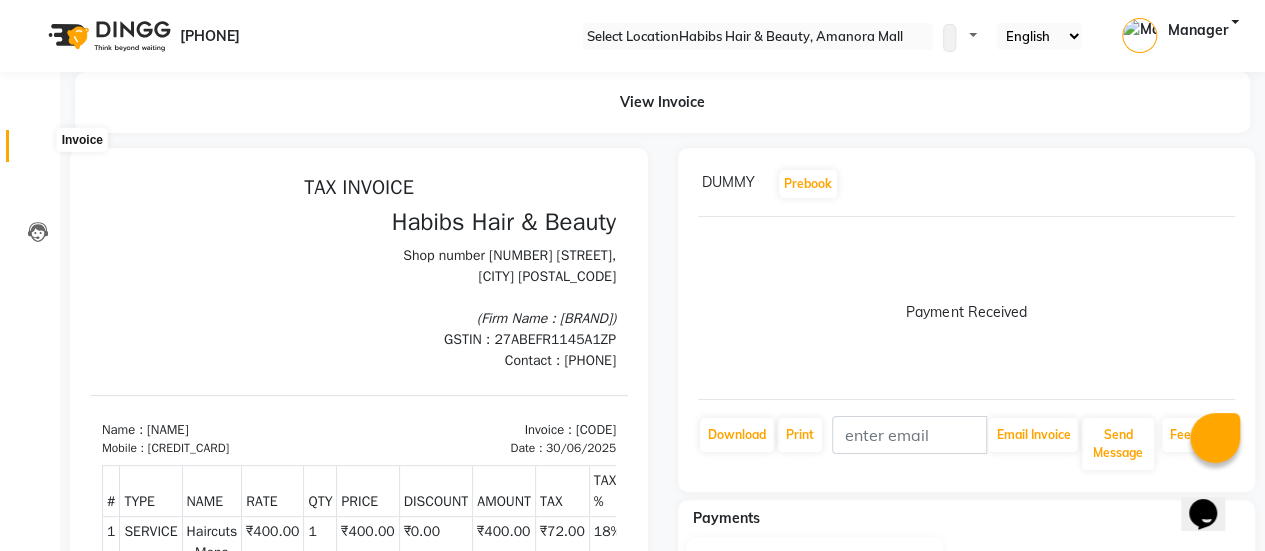scroll, scrollTop: 0, scrollLeft: 0, axis: both 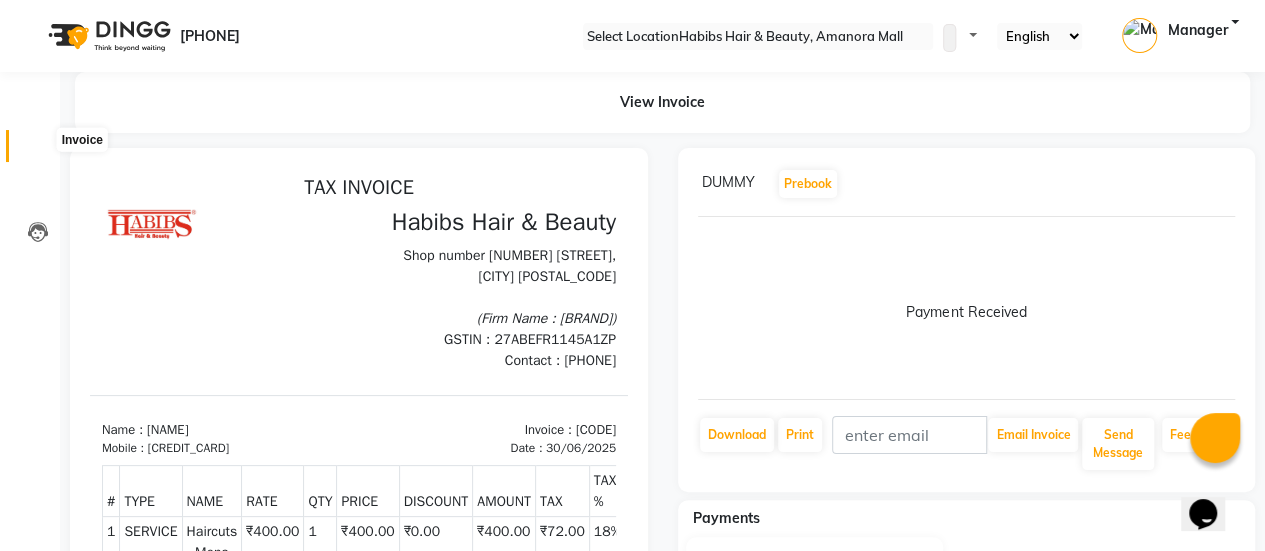 click at bounding box center (38, 151) 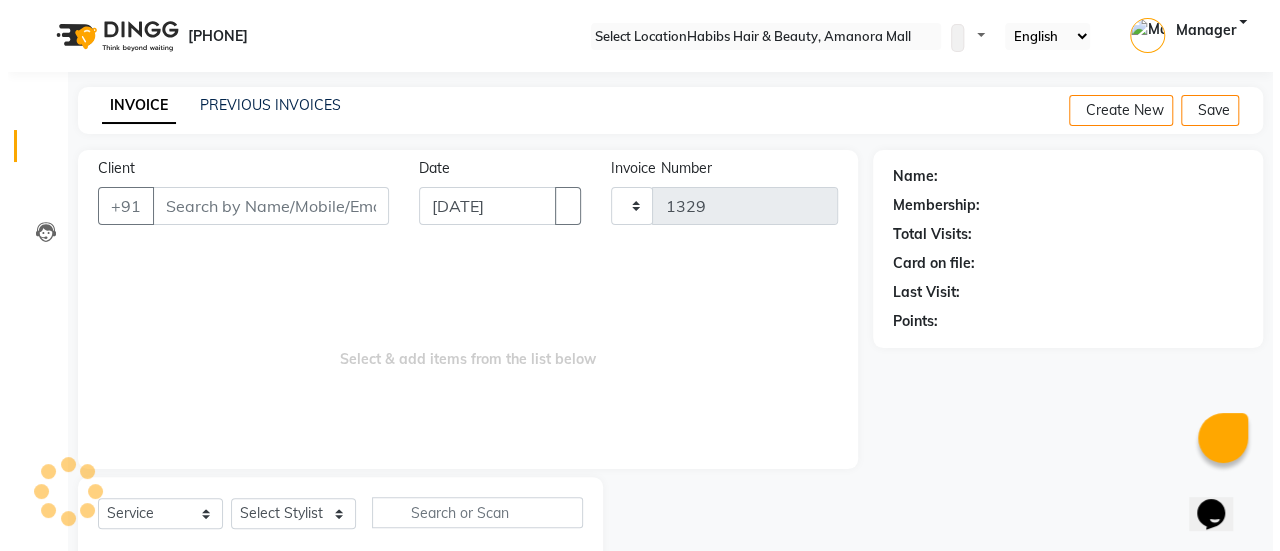 scroll, scrollTop: 49, scrollLeft: 0, axis: vertical 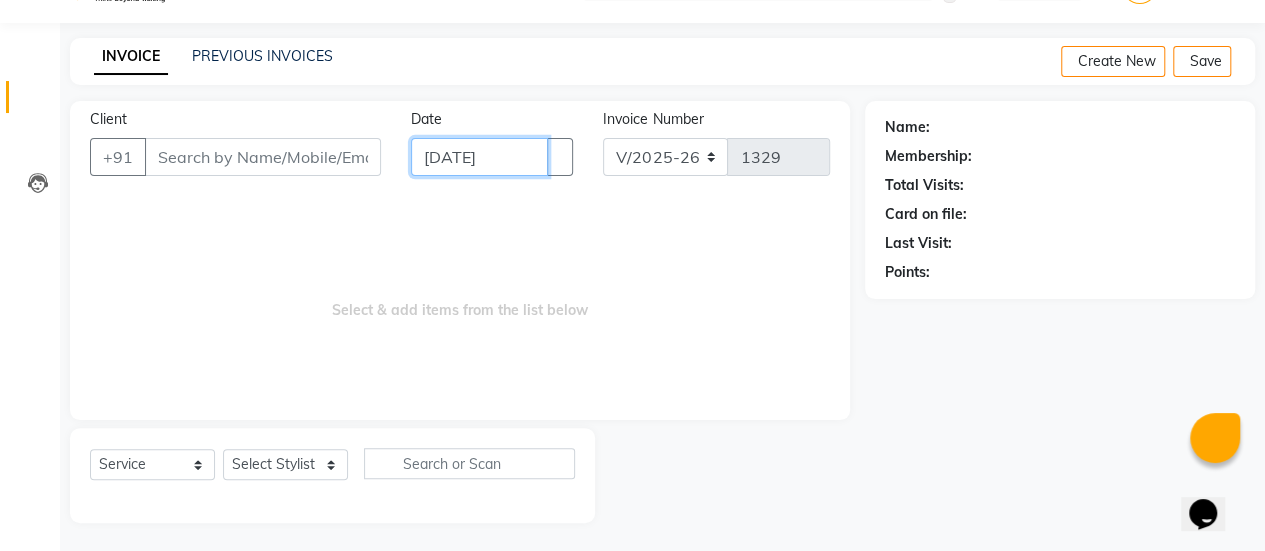click on "[DATE]" at bounding box center (480, 157) 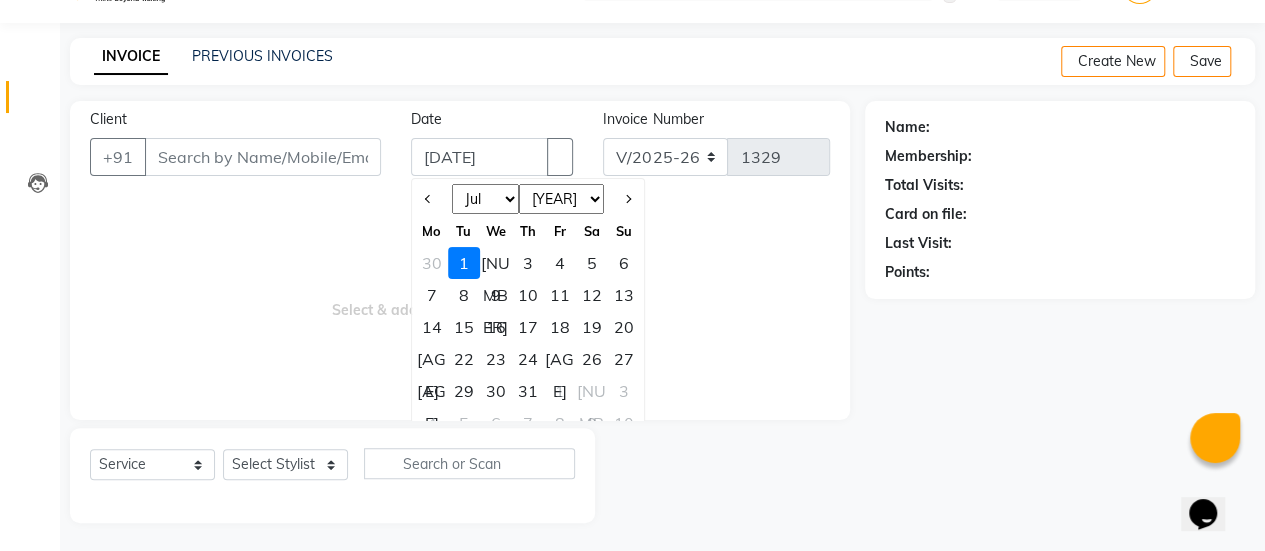 click on "30" at bounding box center (432, 263) 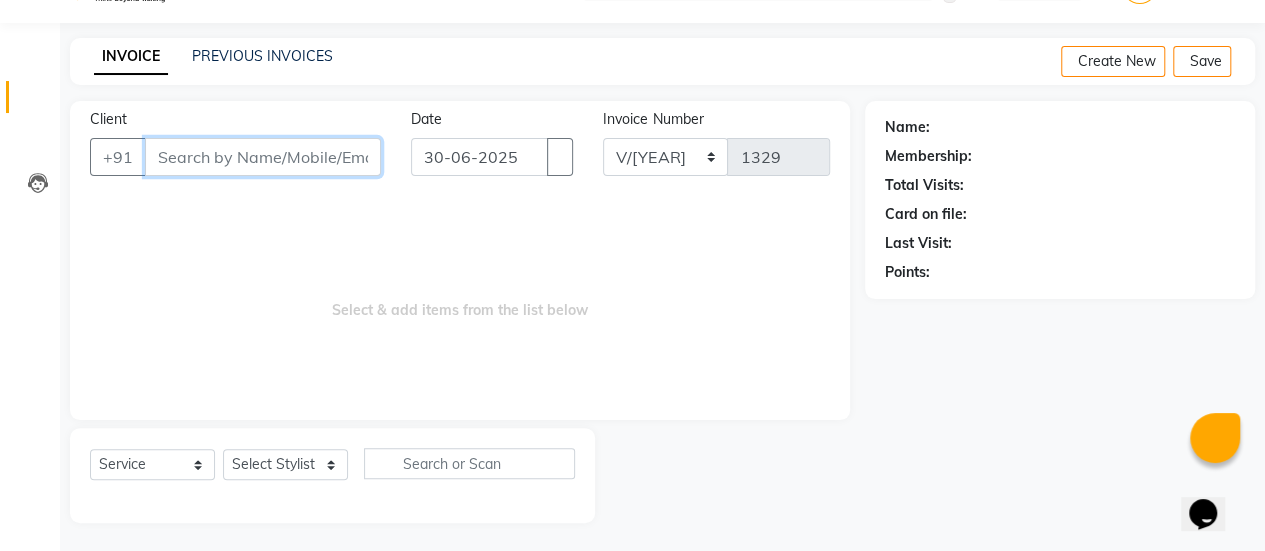 click on "Client" at bounding box center (263, 157) 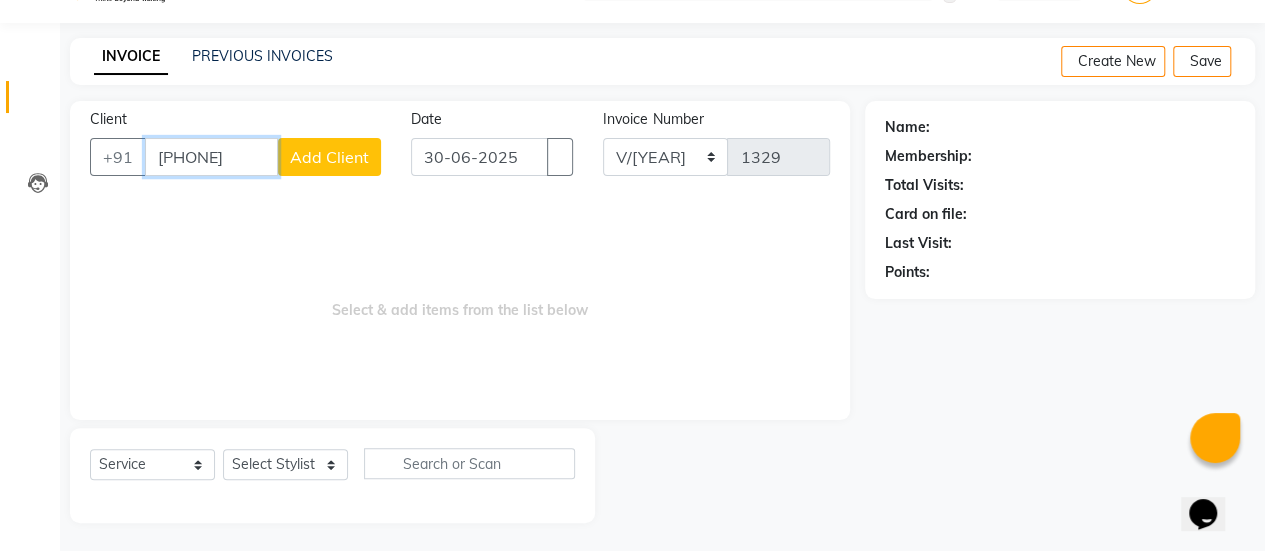 type on "[PHONE]" 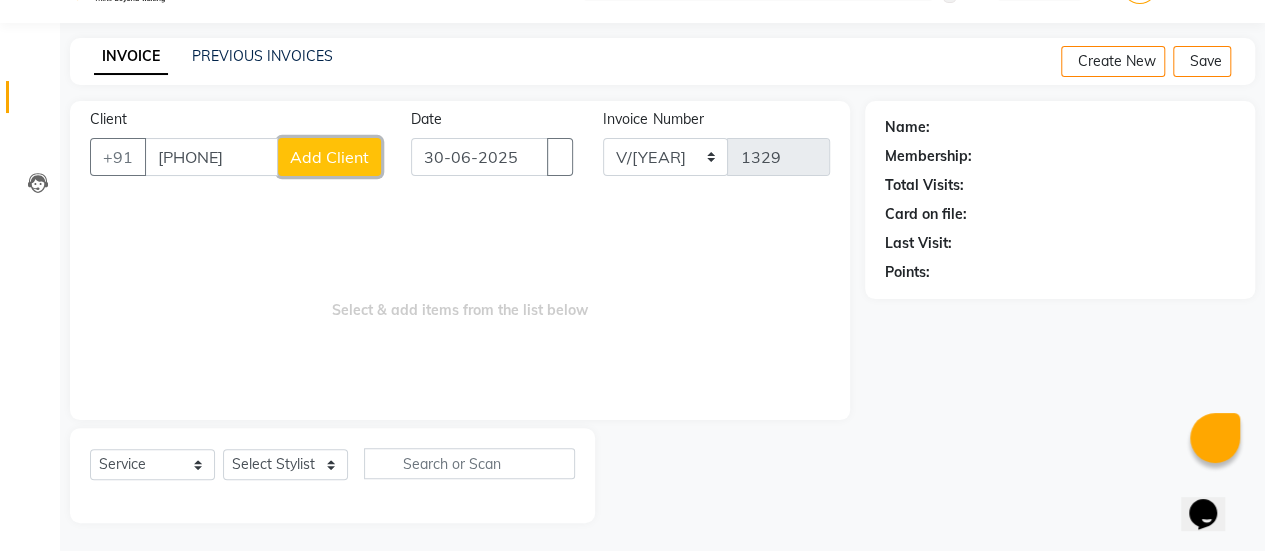 click on "Add Client" at bounding box center (329, 157) 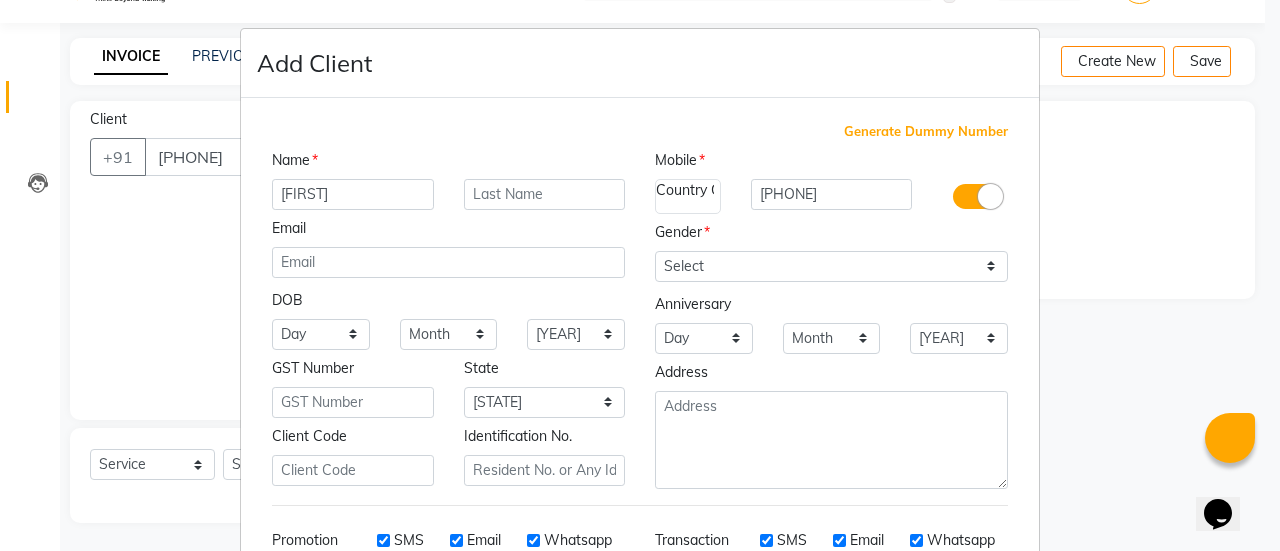 type on "[FIRST]" 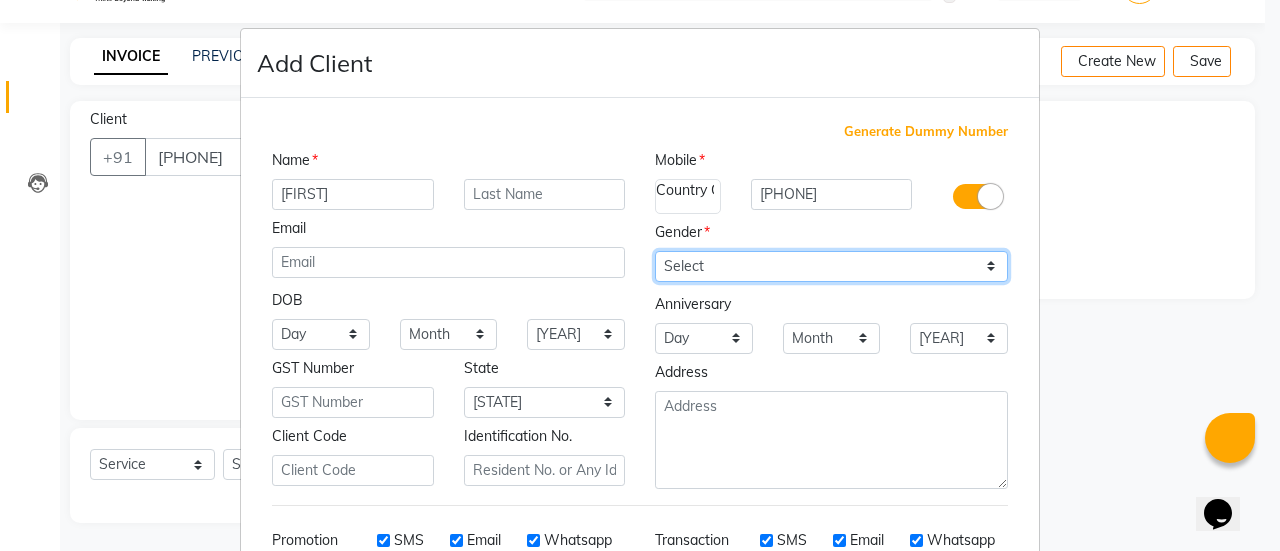 click on "Select Male Female Other Prefer Not To Say" at bounding box center (831, 266) 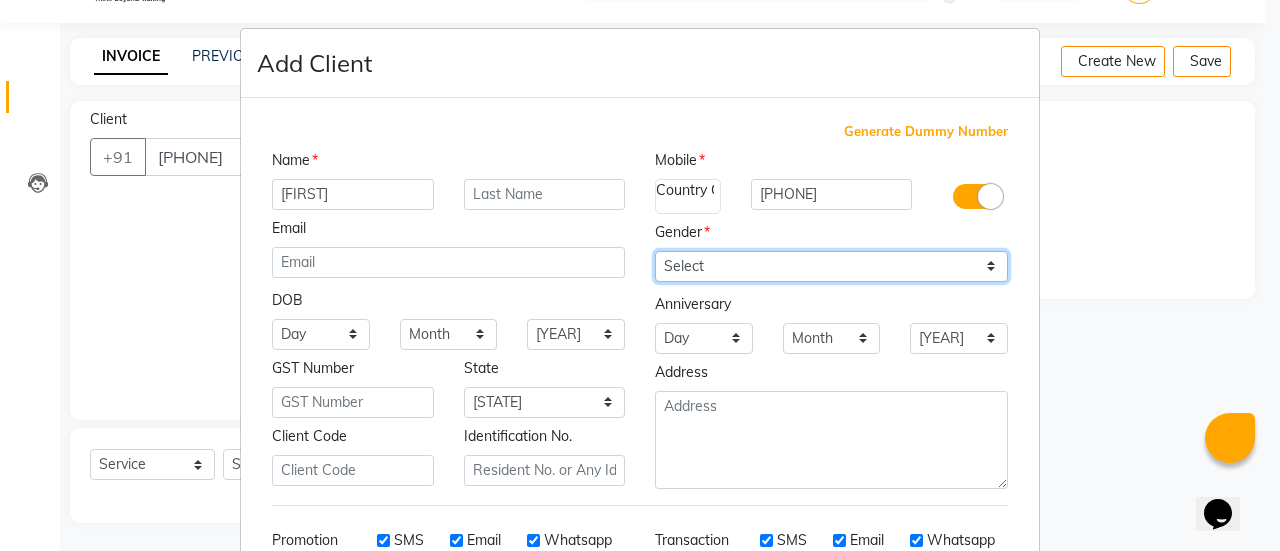 select on "female" 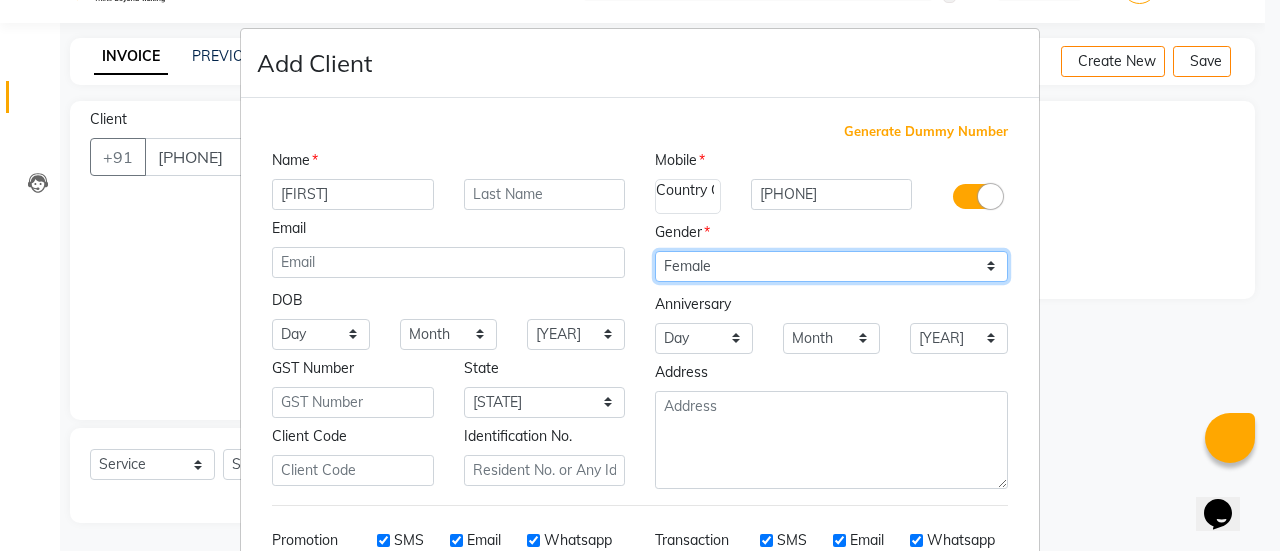 click on "Select Male Female Other Prefer Not To Say" at bounding box center [831, 266] 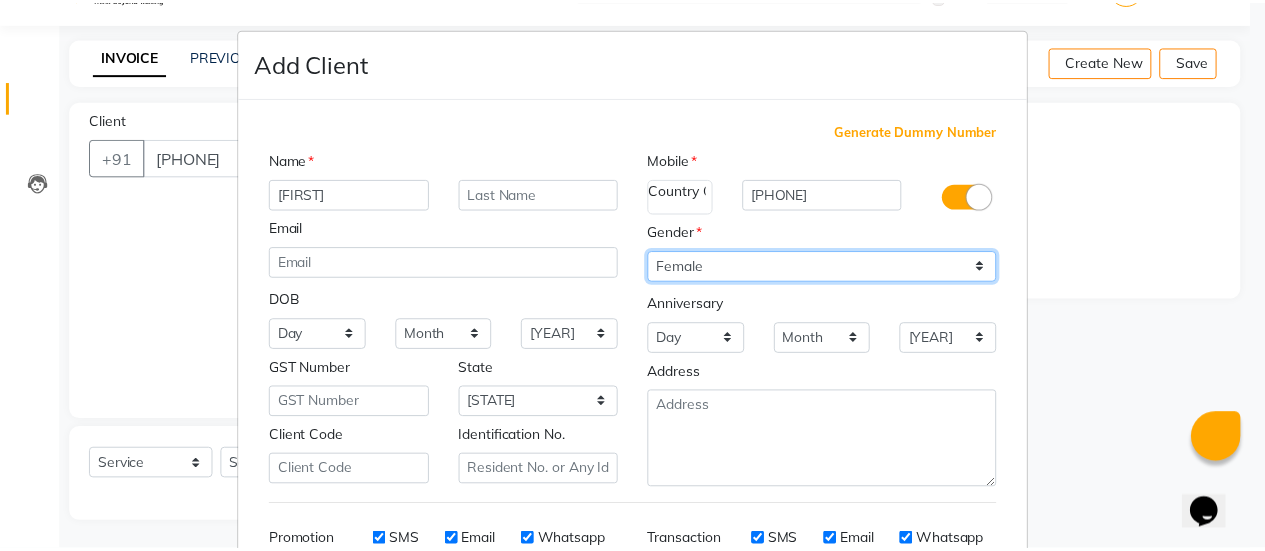 scroll, scrollTop: 294, scrollLeft: 0, axis: vertical 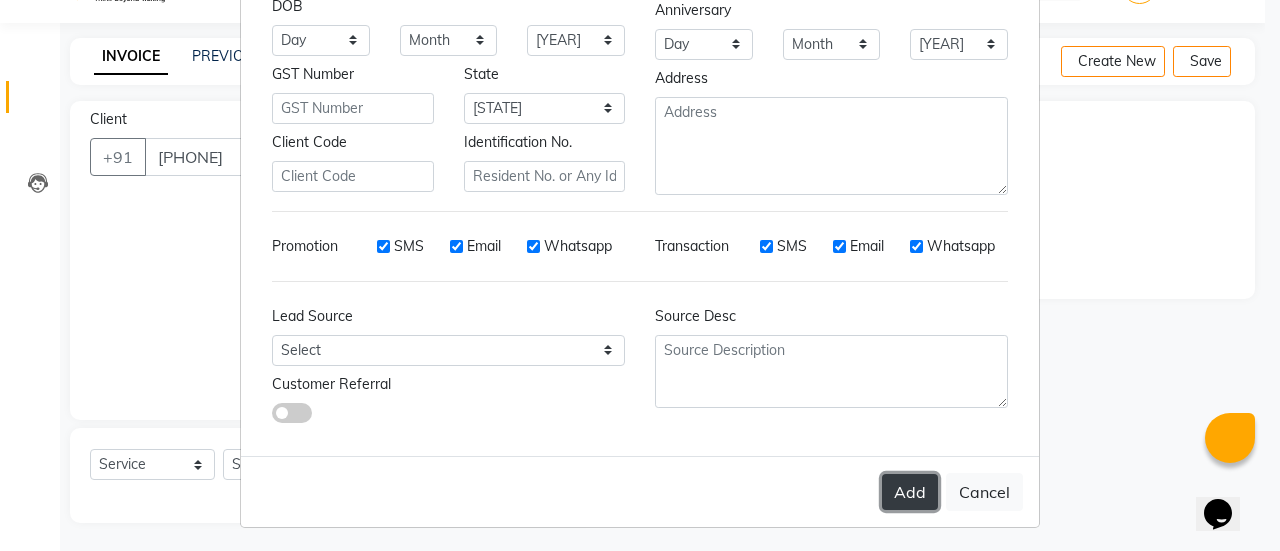 click on "Add" at bounding box center (910, 492) 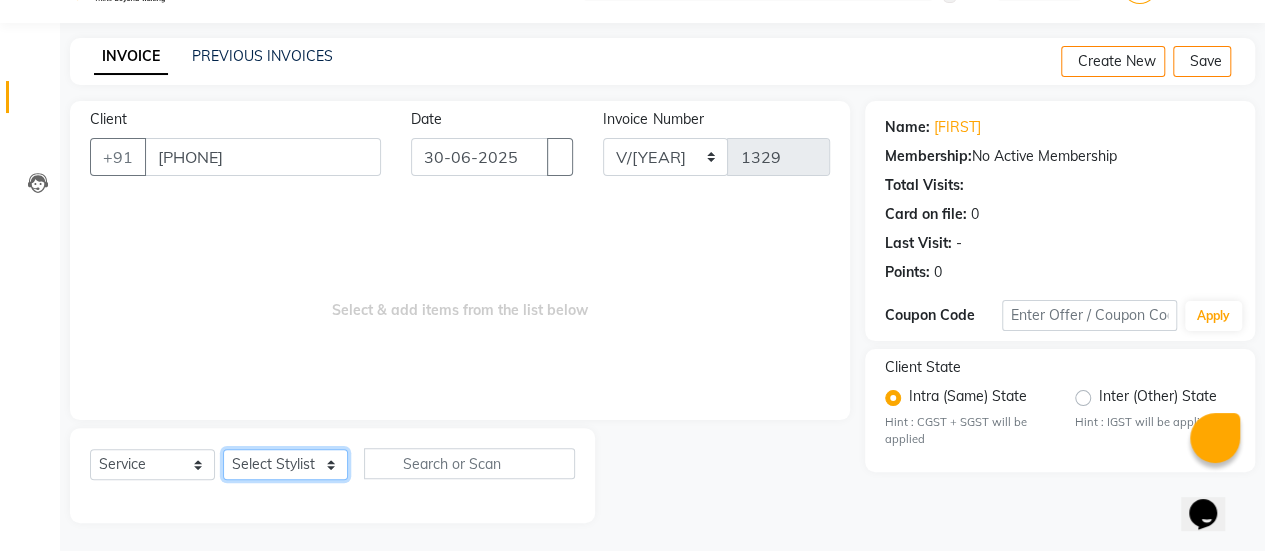 click on "Select Stylist Ankush ASAD Bhagavantu Bhagyashree Gazala JYOTI kasif krushna KRUSHNA Manager mohini Musarik POOJA Prajakta Ravi Rehman Shraddha Shubham" at bounding box center (285, 464) 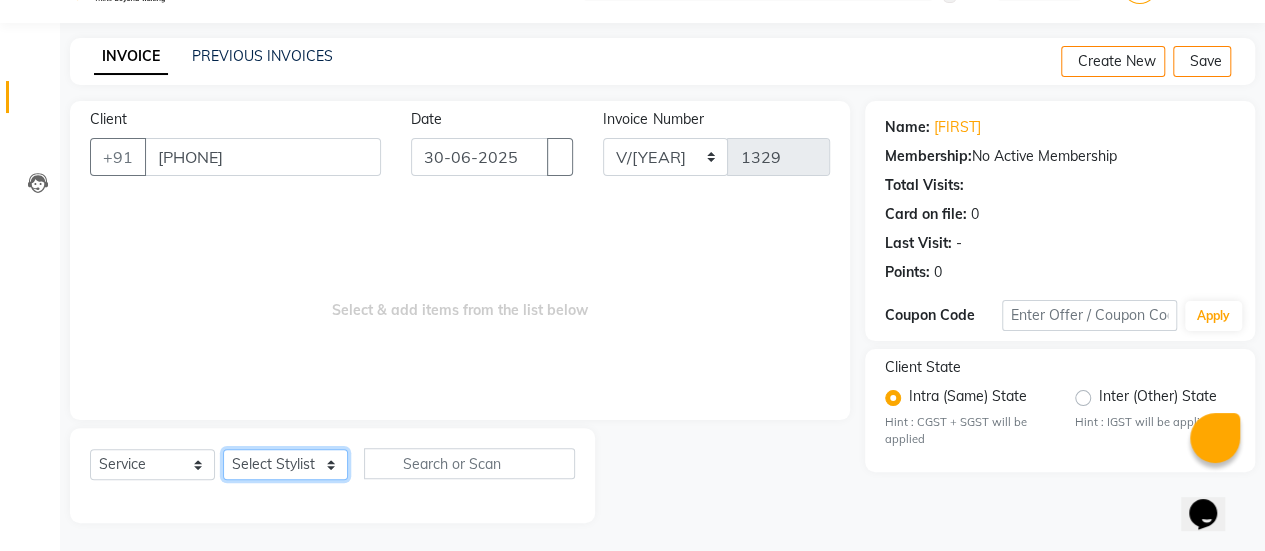 click on "Select Stylist Ankush ASAD Bhagavantu Bhagyashree Gazala JYOTI kasif krushna KRUSHNA Manager mohini Musarik POOJA Prajakta Ravi Rehman Shraddha Shubham" at bounding box center (285, 464) 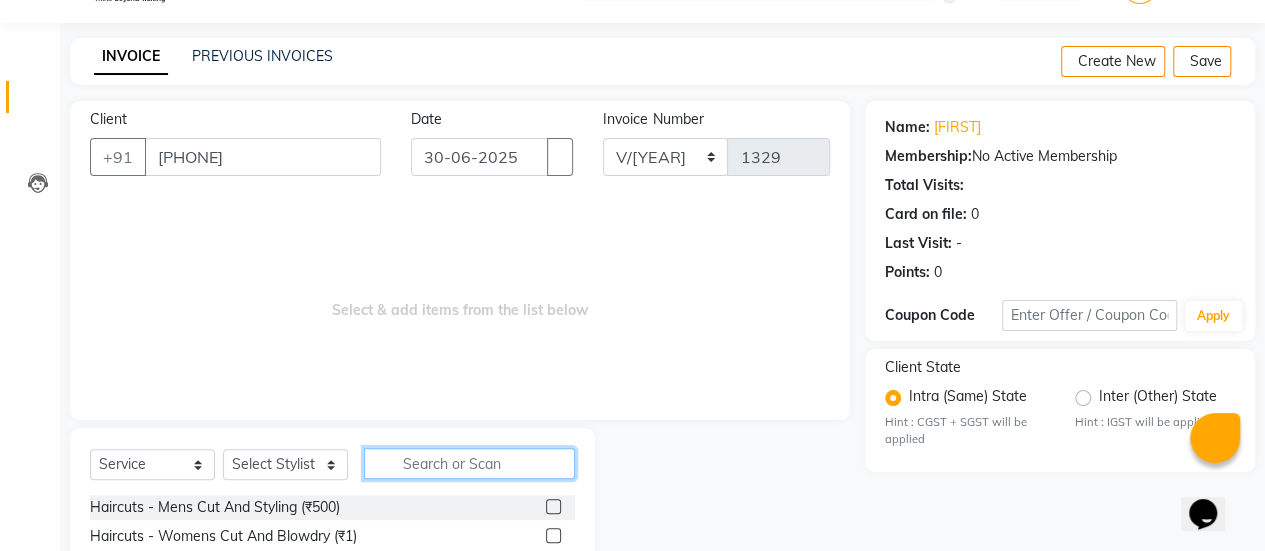 click at bounding box center [469, 463] 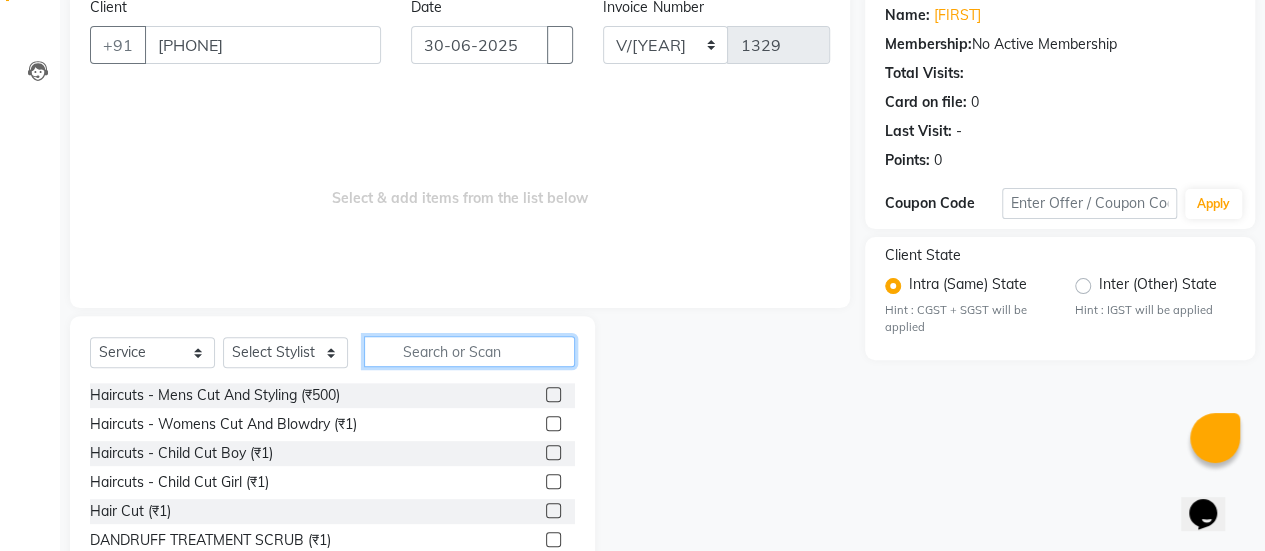 scroll, scrollTop: 162, scrollLeft: 0, axis: vertical 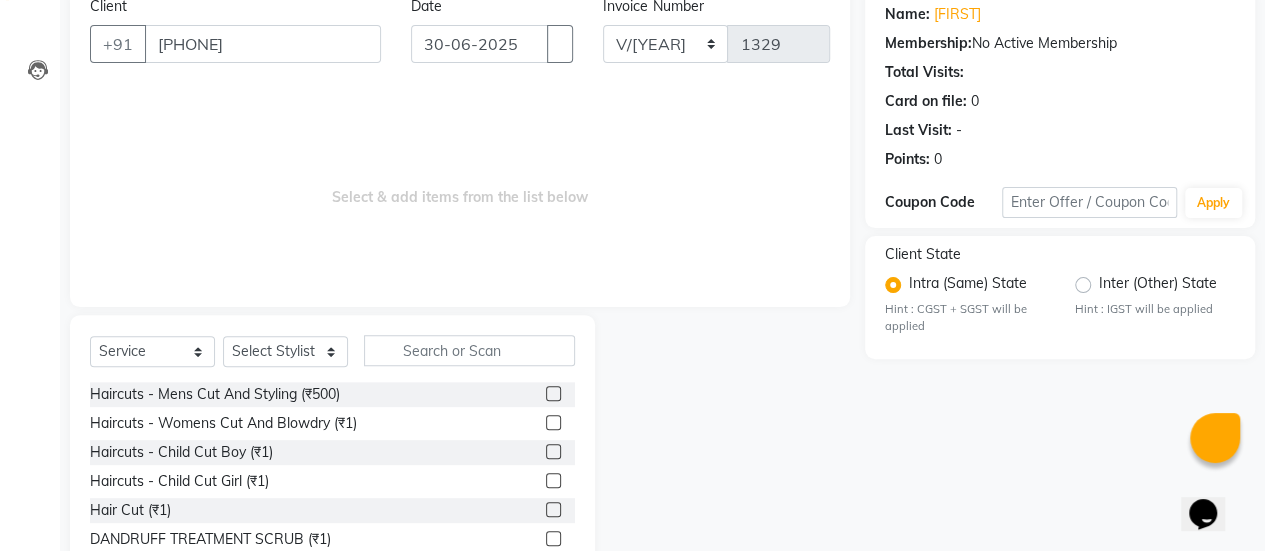 click at bounding box center [553, 422] 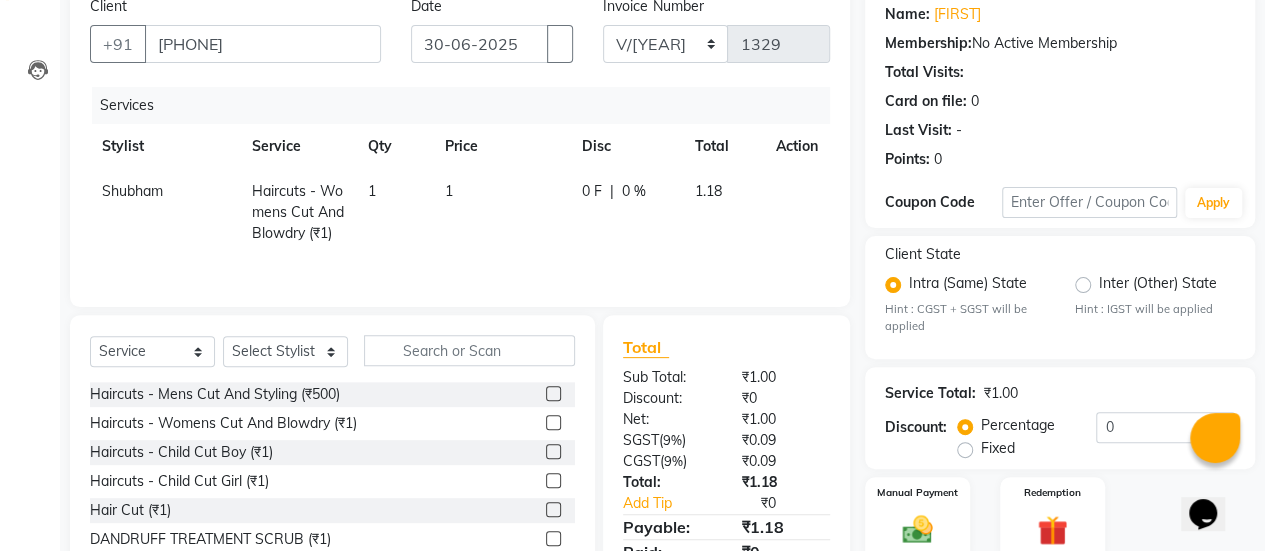 click on "1" at bounding box center [501, 212] 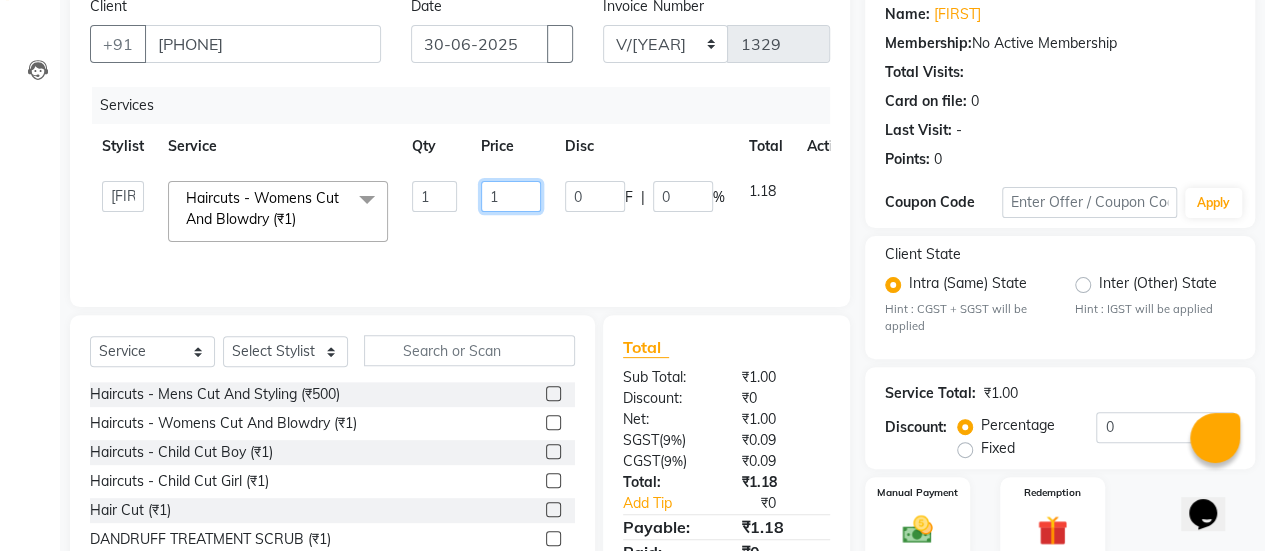 click on "1" at bounding box center (434, 196) 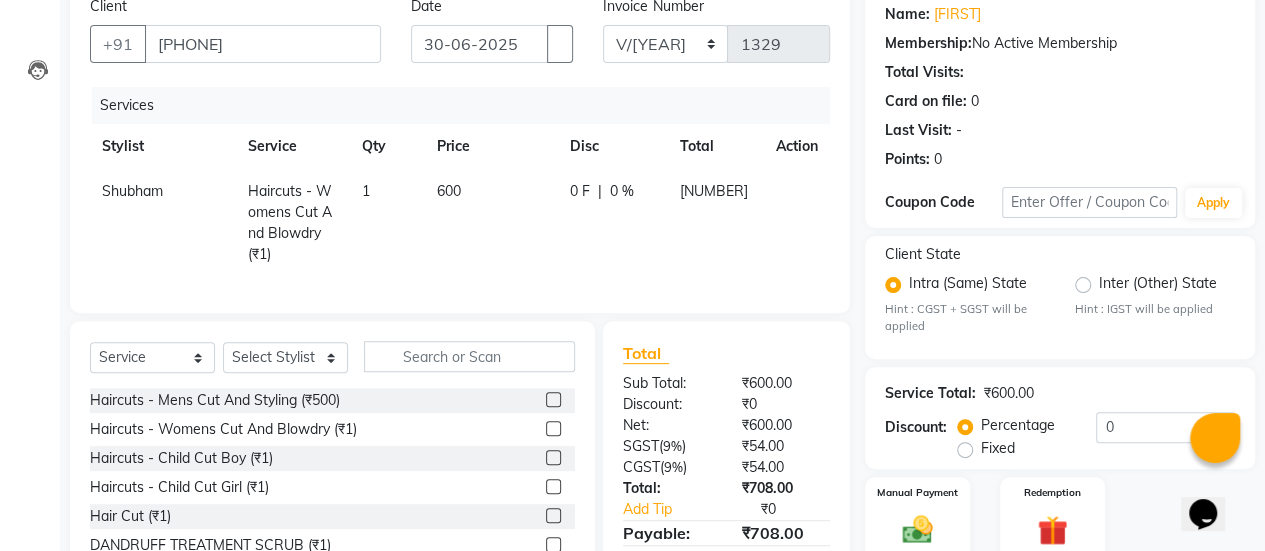 click on "0 F | 0 %" at bounding box center [613, 223] 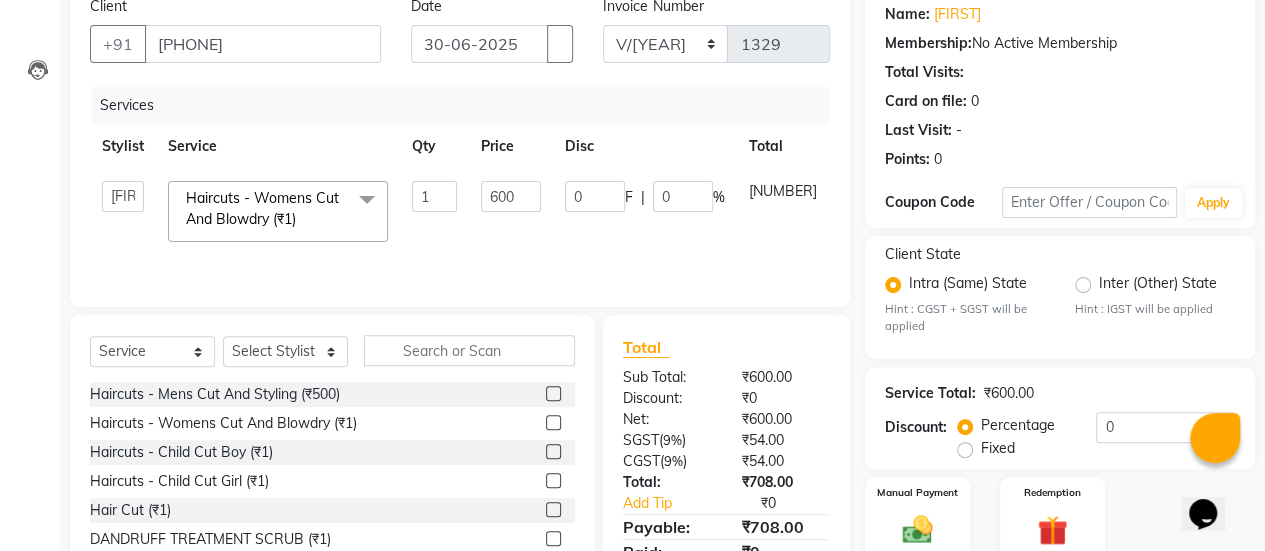 scroll, scrollTop: 254, scrollLeft: 0, axis: vertical 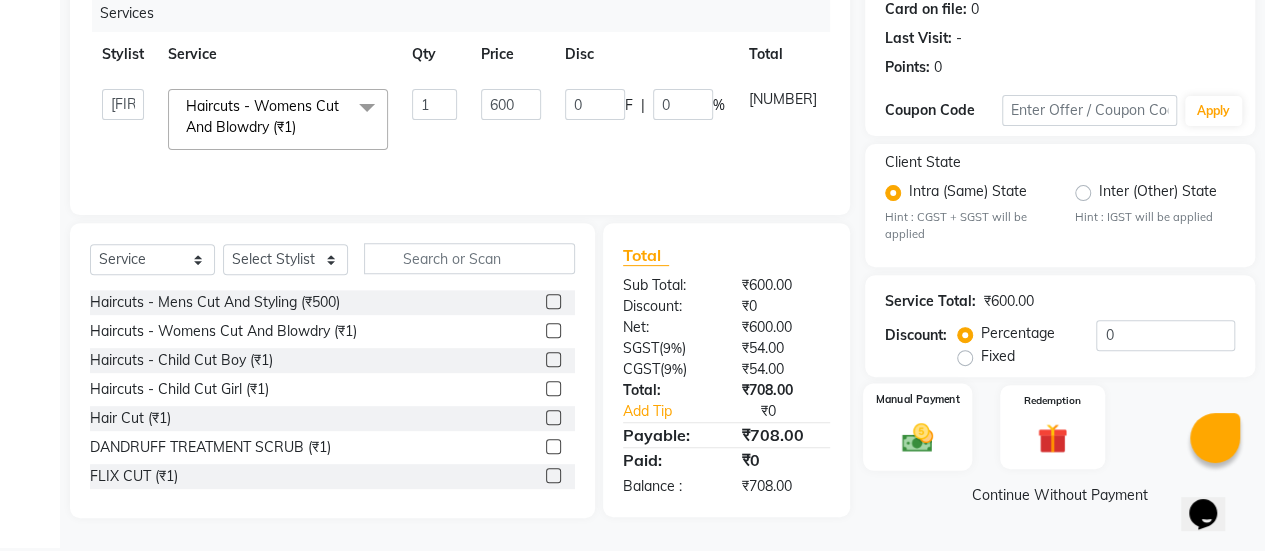 click at bounding box center [917, 438] 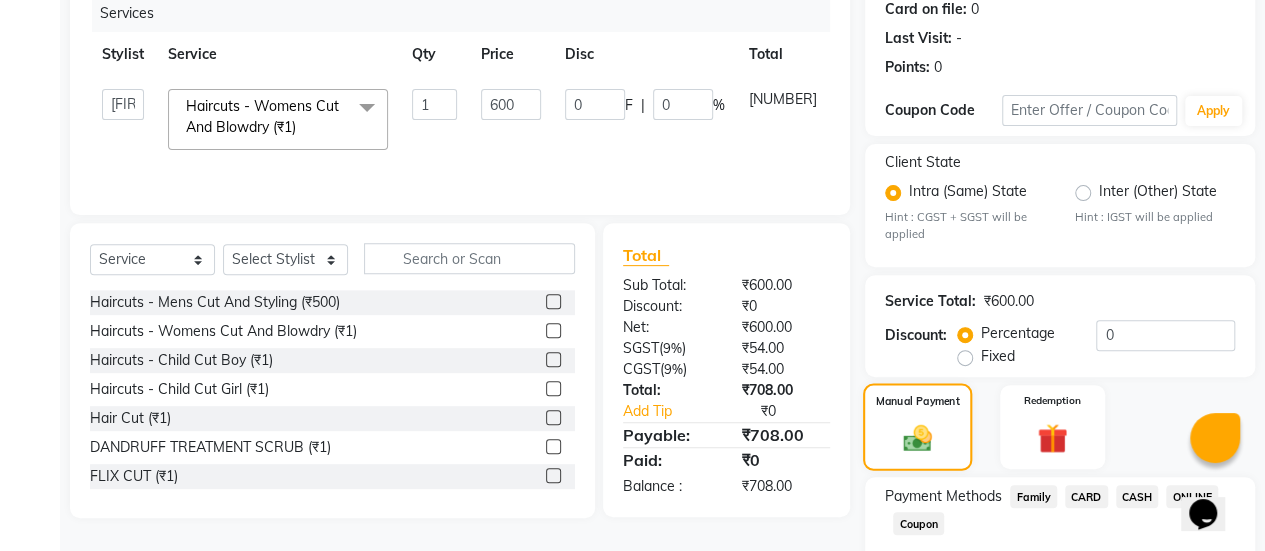 scroll, scrollTop: 382, scrollLeft: 0, axis: vertical 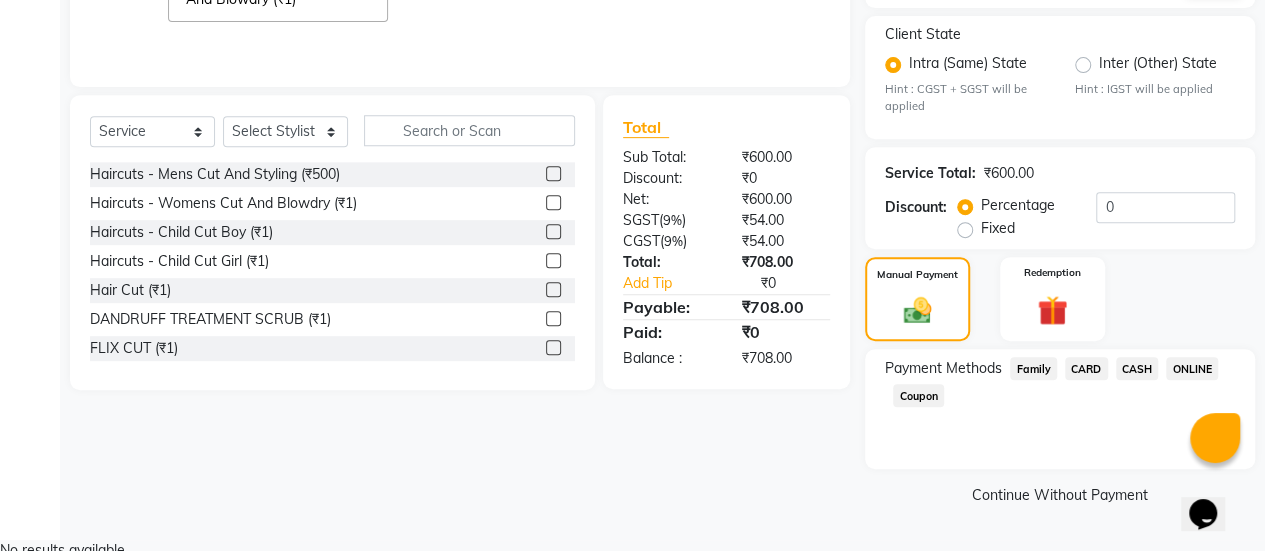 click on "ONLINE" at bounding box center (1033, 368) 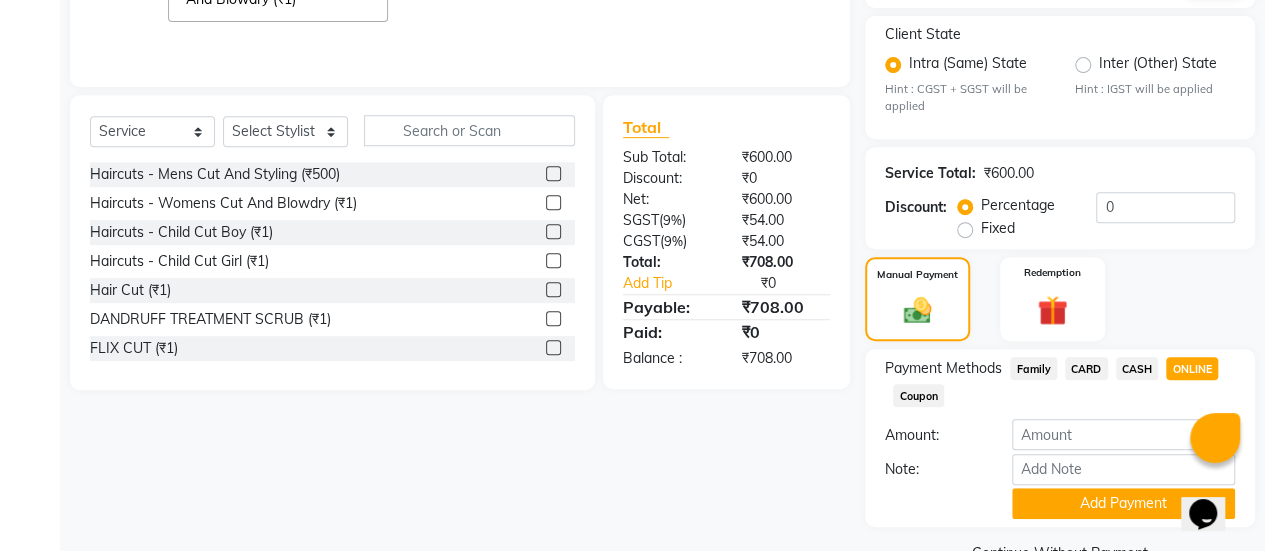 scroll, scrollTop: 438, scrollLeft: 0, axis: vertical 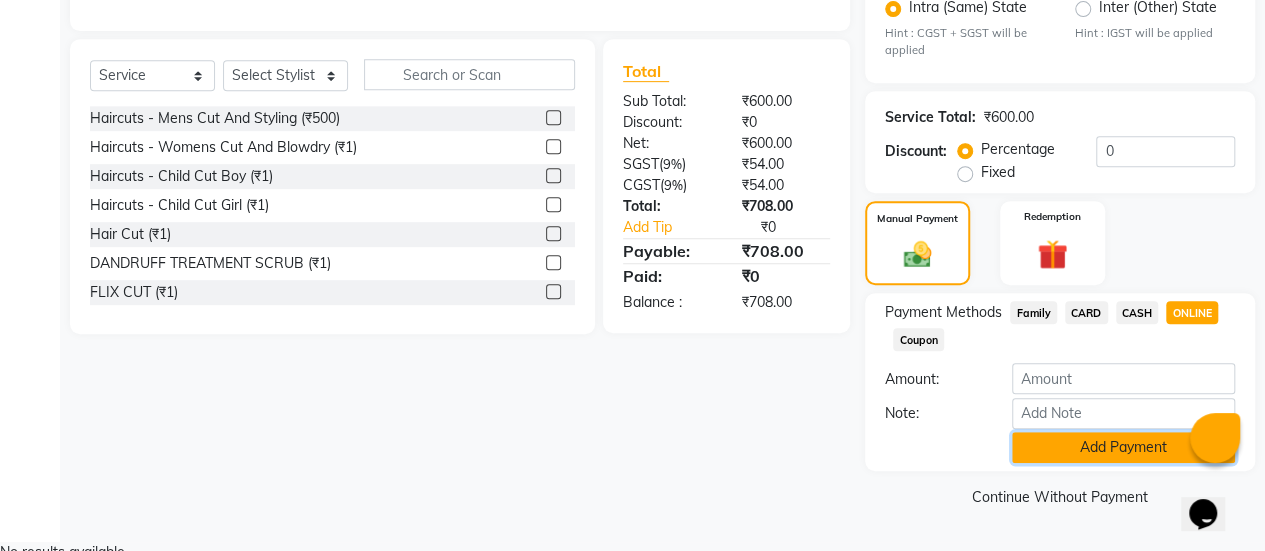 click on "Add Payment" at bounding box center [1123, 447] 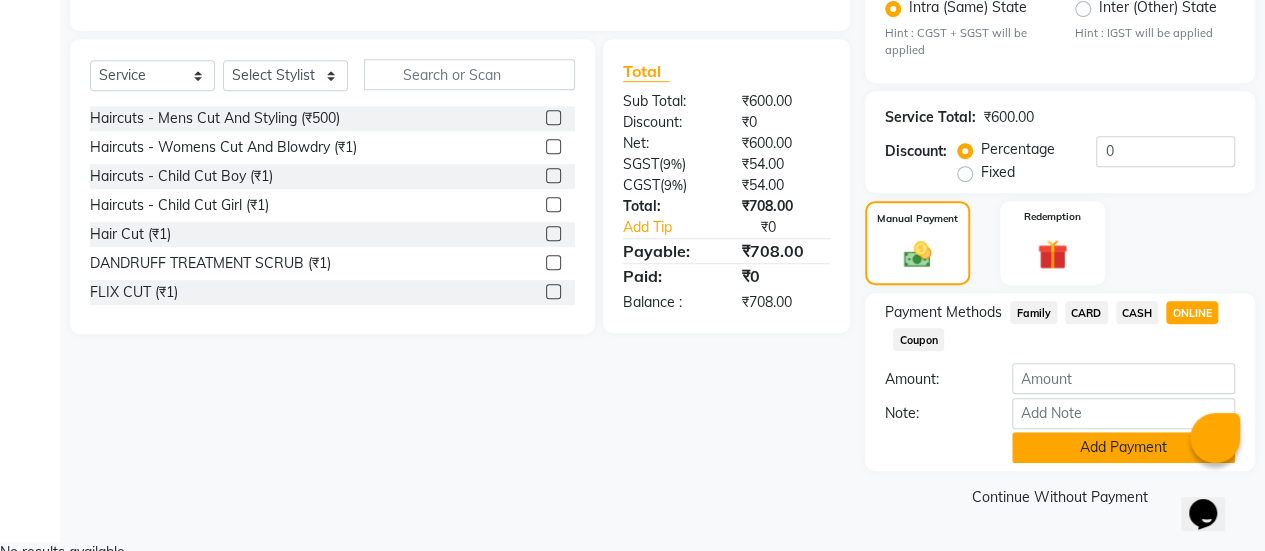 scroll, scrollTop: 493, scrollLeft: 0, axis: vertical 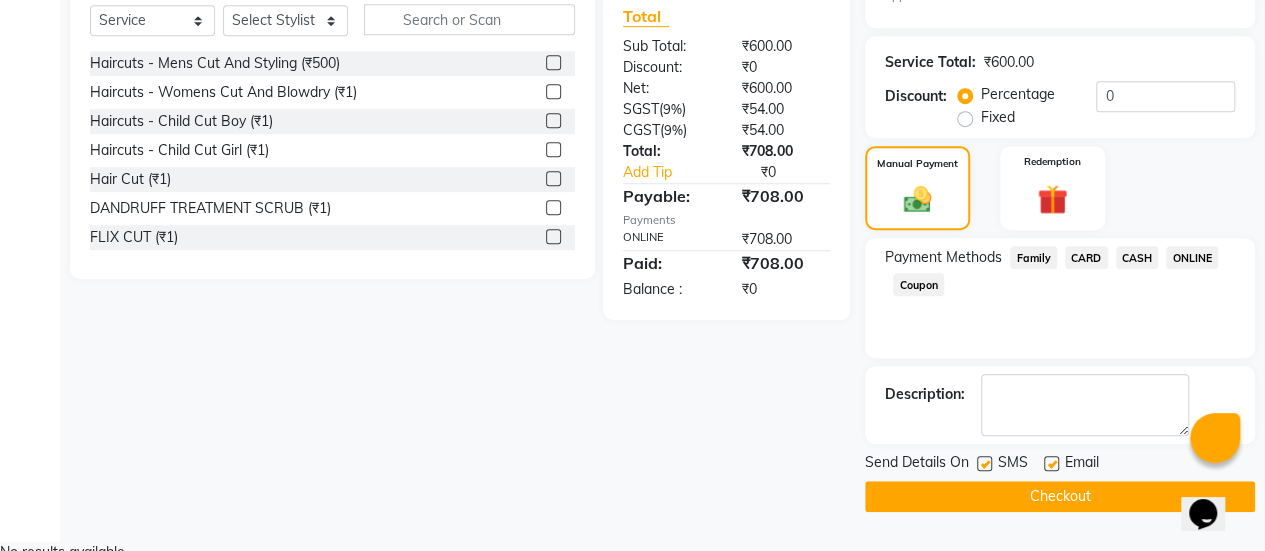 click at bounding box center [1051, 463] 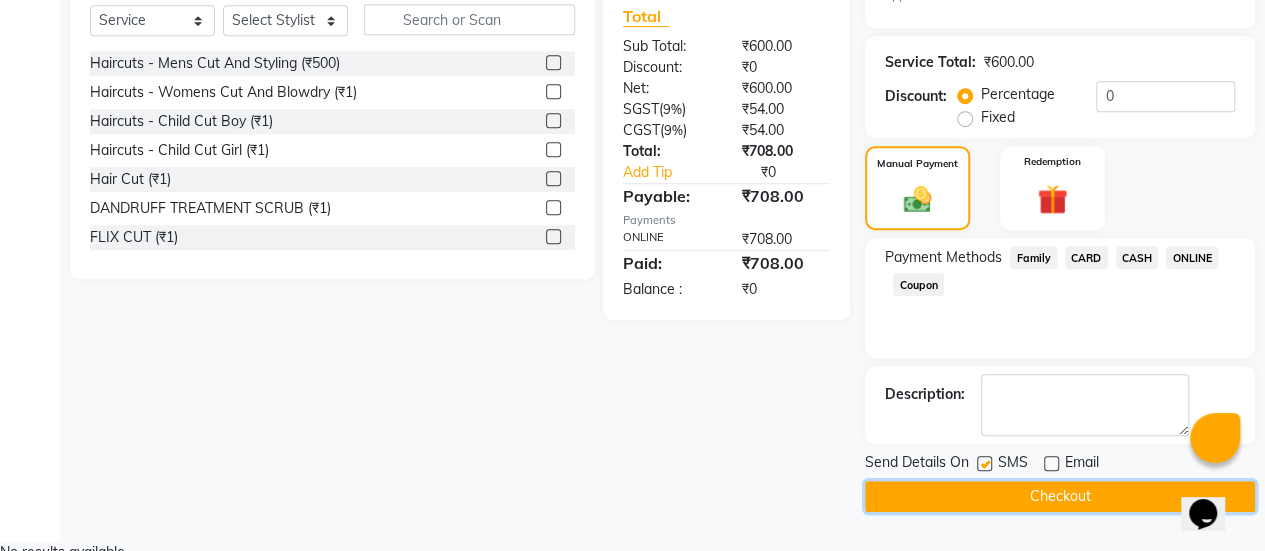 click on "Checkout" at bounding box center (1060, 496) 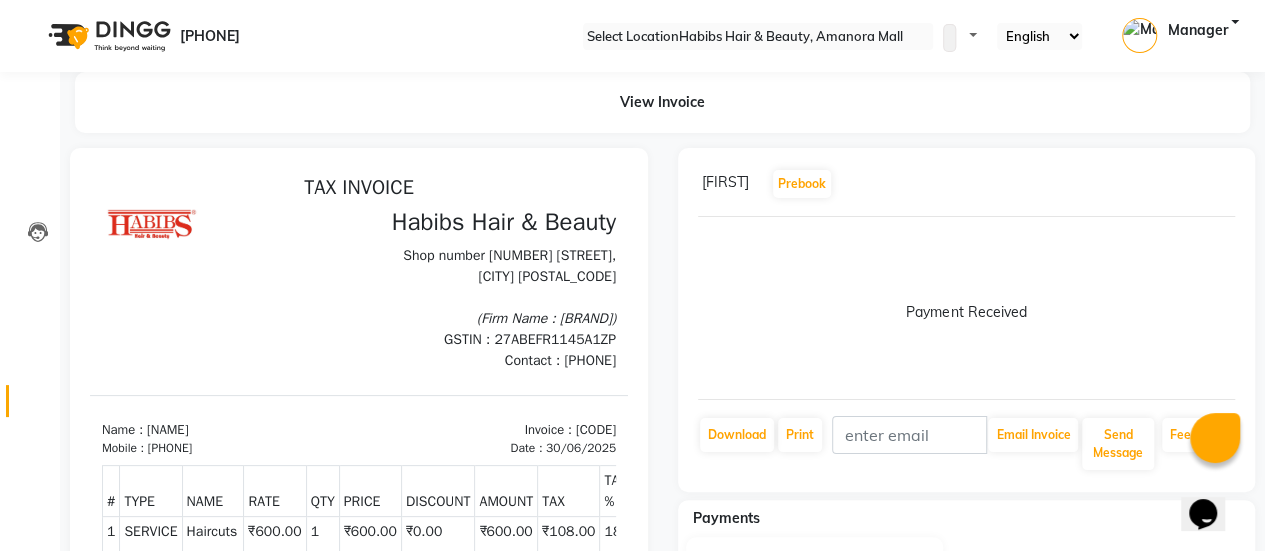 scroll, scrollTop: 0, scrollLeft: 0, axis: both 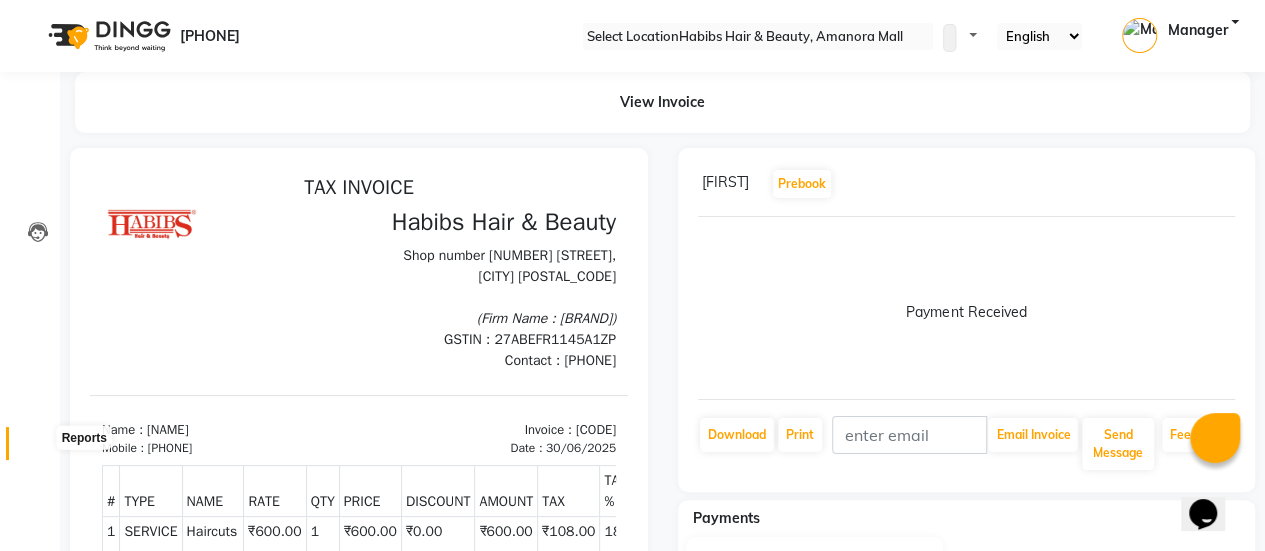 click at bounding box center [37, 448] 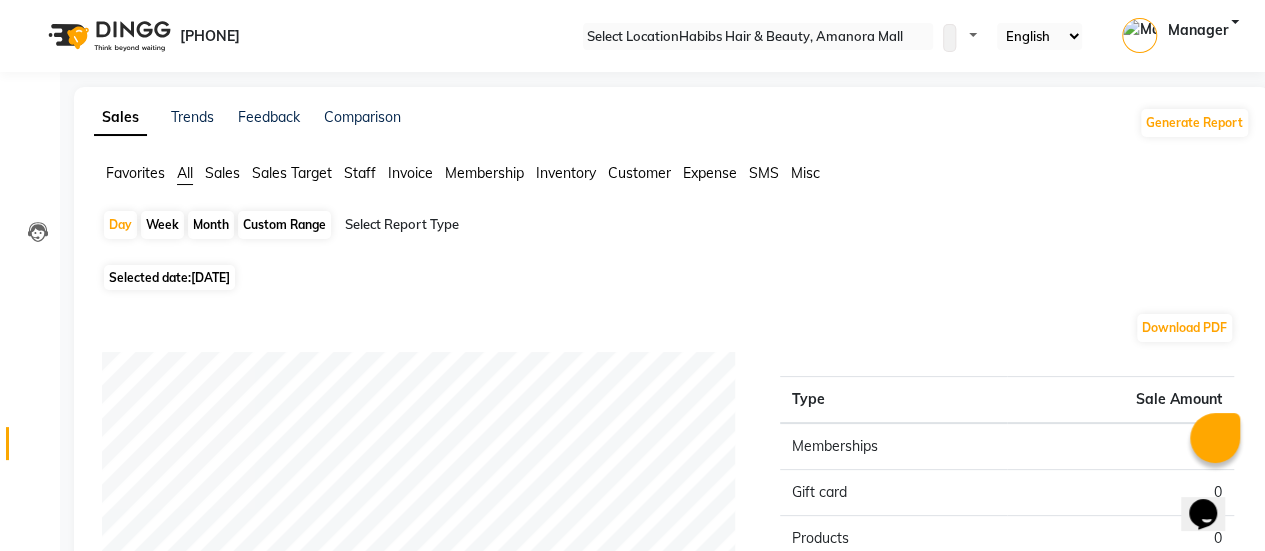 click on "Selected date:  01-07-2025" at bounding box center (169, 277) 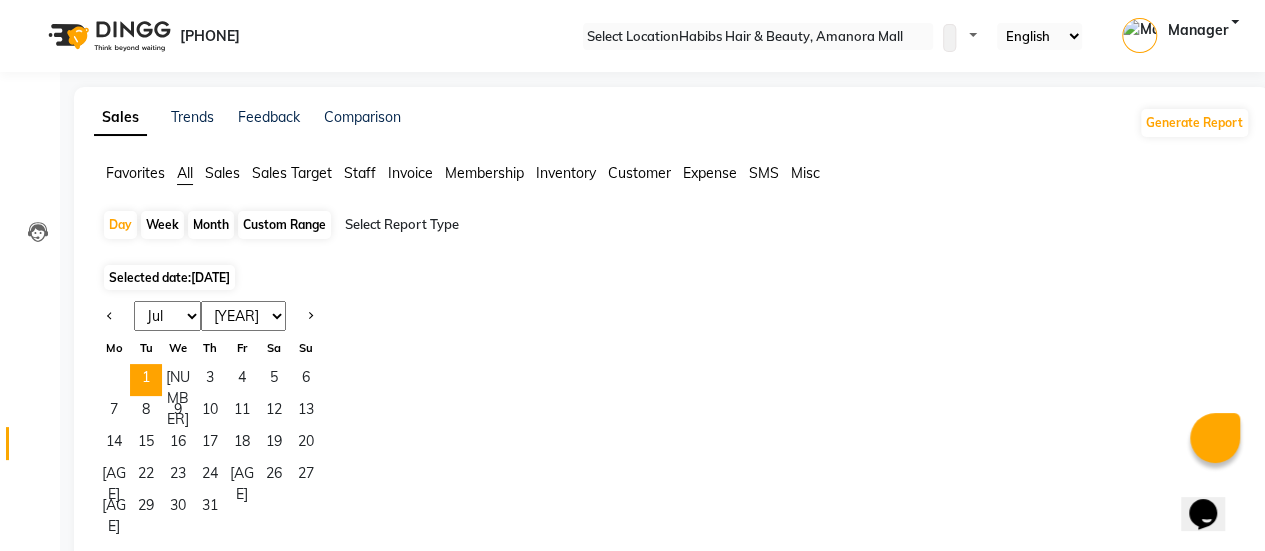 click on "1   2   3   4   5   6" at bounding box center (210, 380) 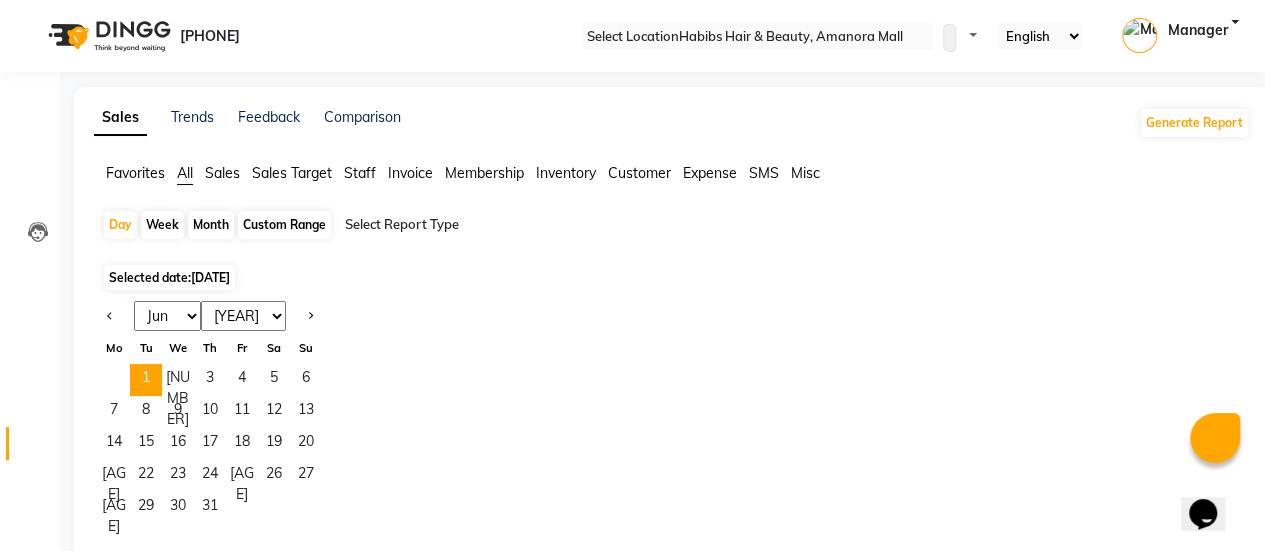 click on "Jan Feb Mar Apr May Jun Jul Aug Sep Oct Nov Dec" at bounding box center (167, 316) 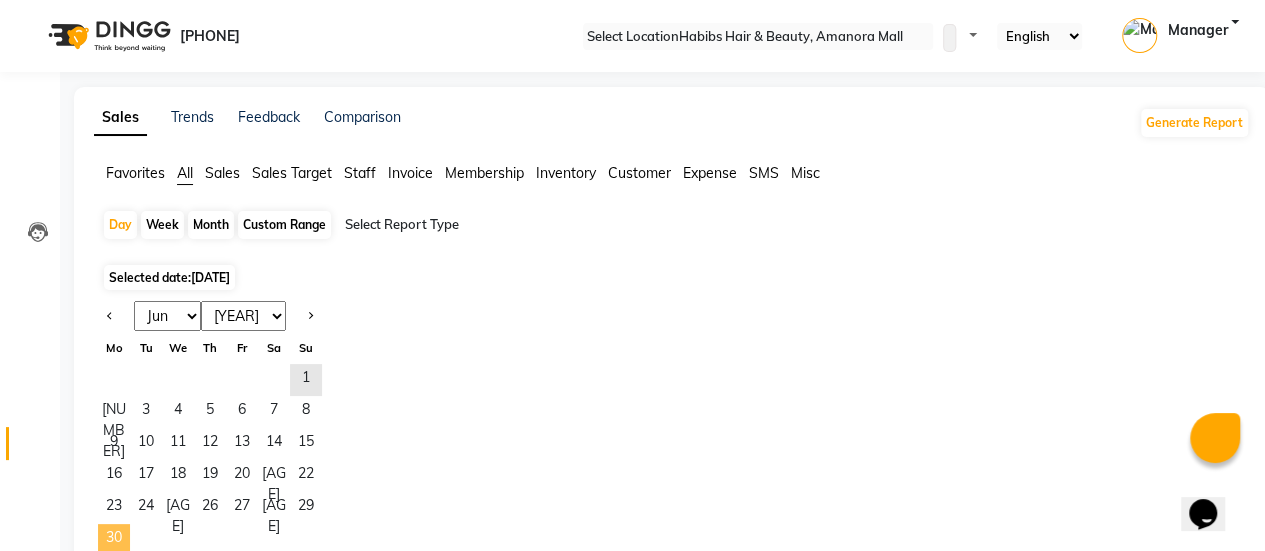 click on "30" at bounding box center [114, 540] 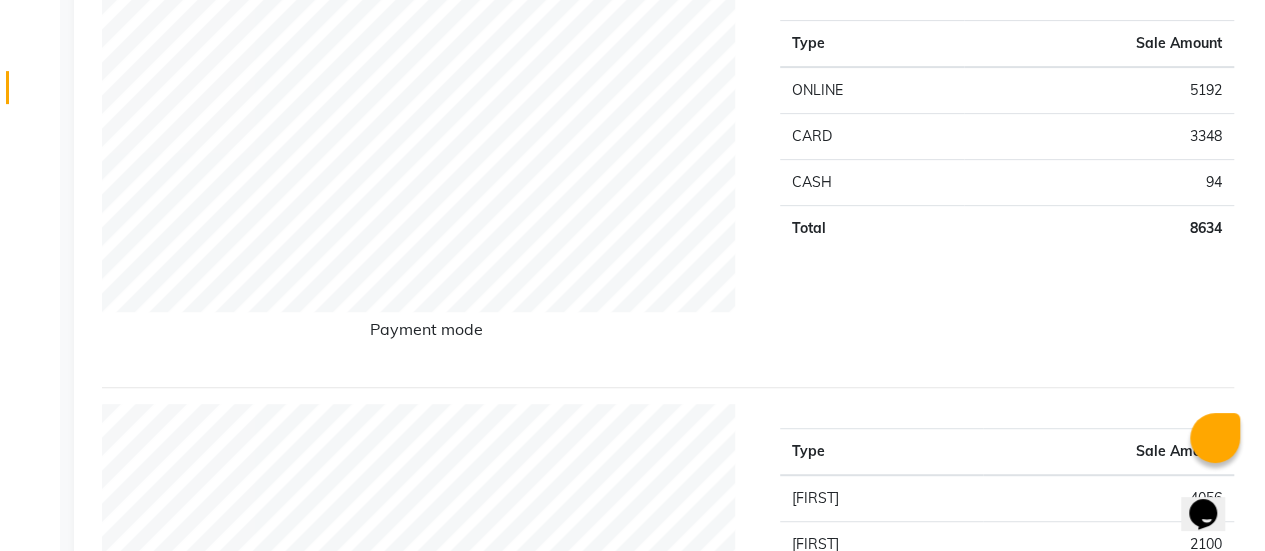 scroll, scrollTop: 0, scrollLeft: 0, axis: both 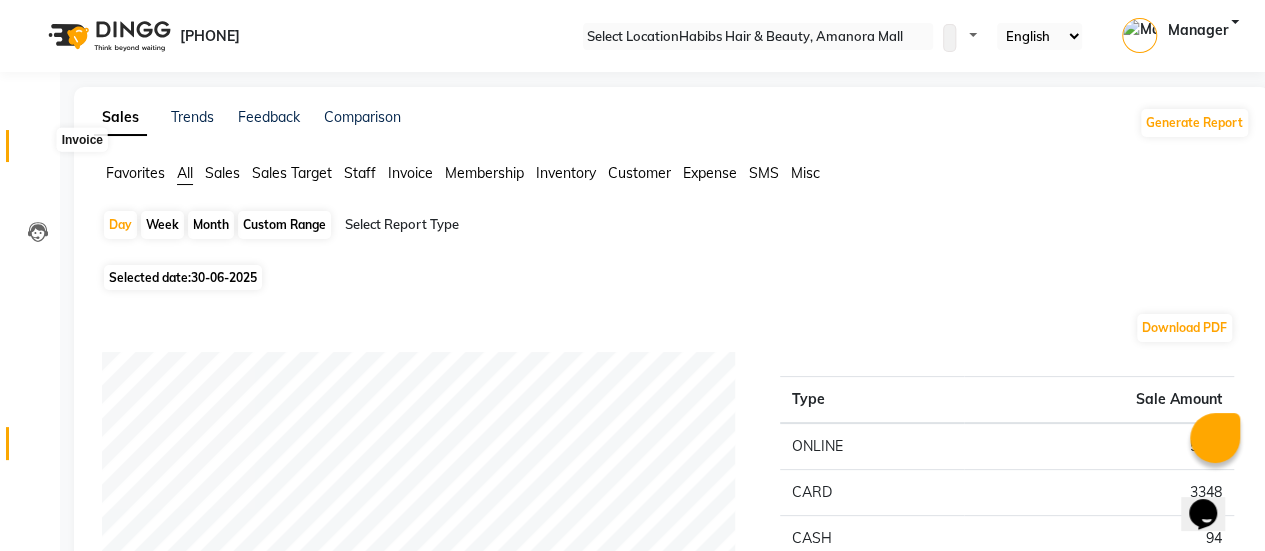 click at bounding box center [38, 151] 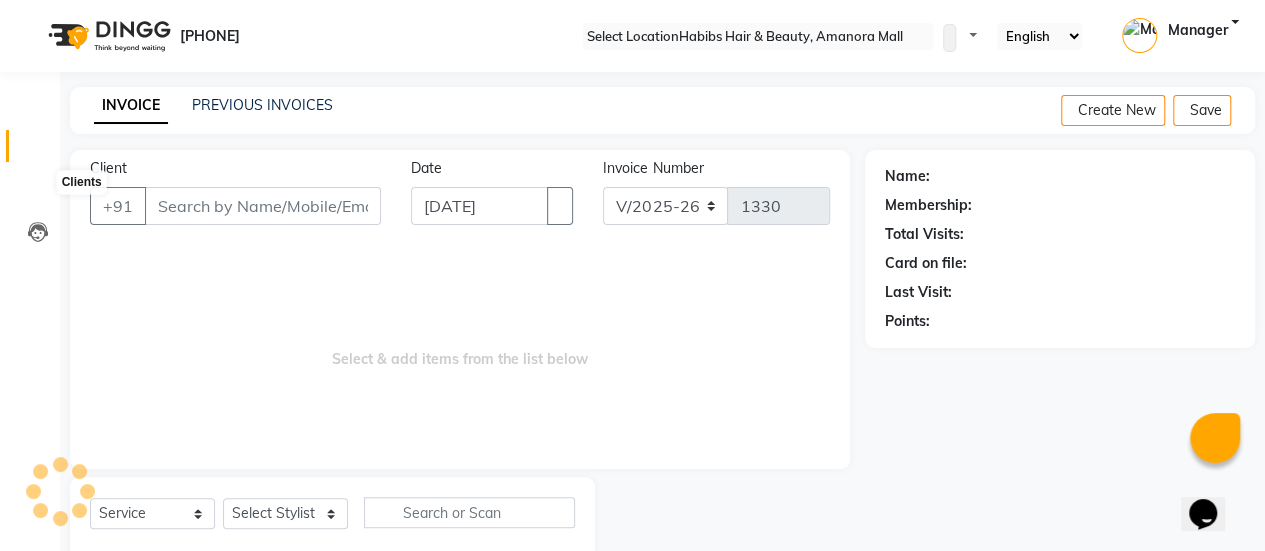 scroll, scrollTop: 49, scrollLeft: 0, axis: vertical 